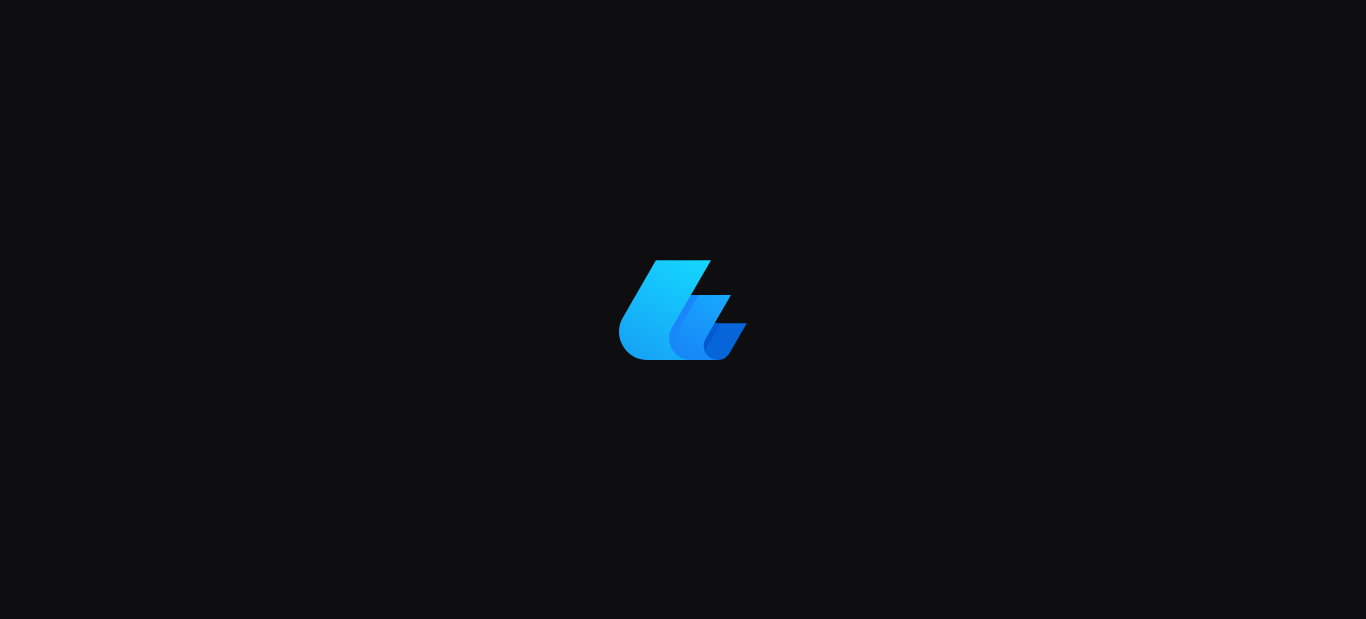 scroll, scrollTop: 0, scrollLeft: 0, axis: both 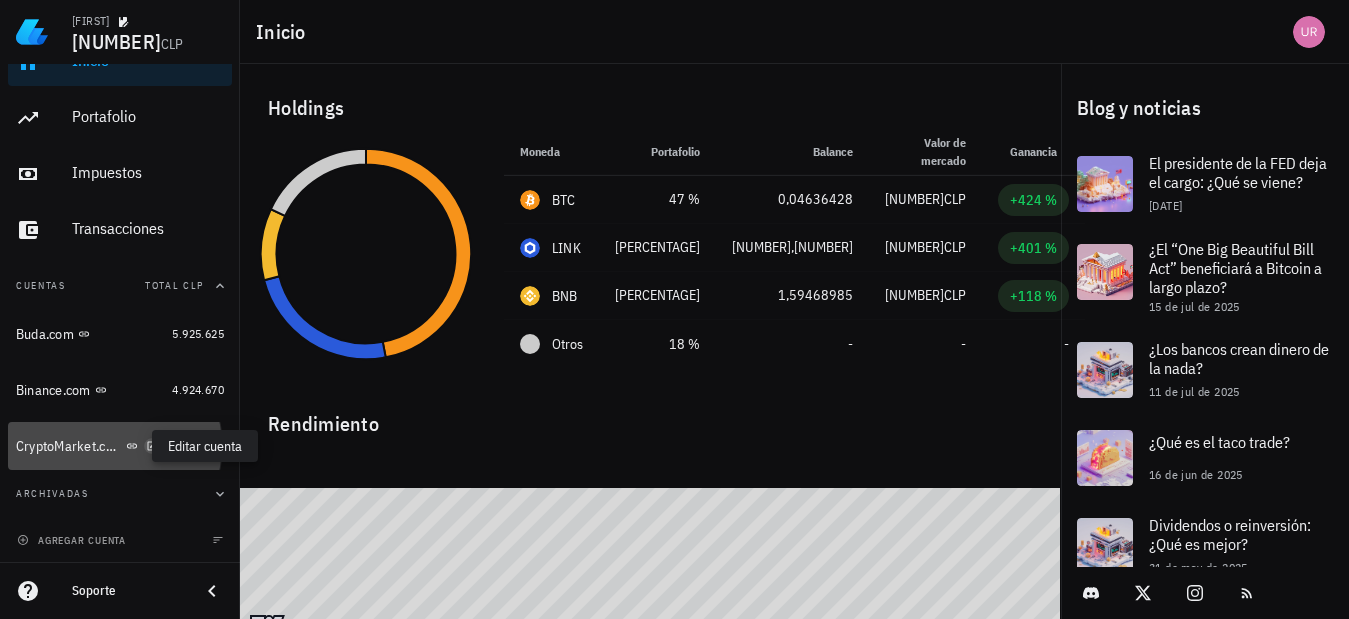 drag, startPoint x: 133, startPoint y: 446, endPoint x: 414, endPoint y: 263, distance: 335.33566 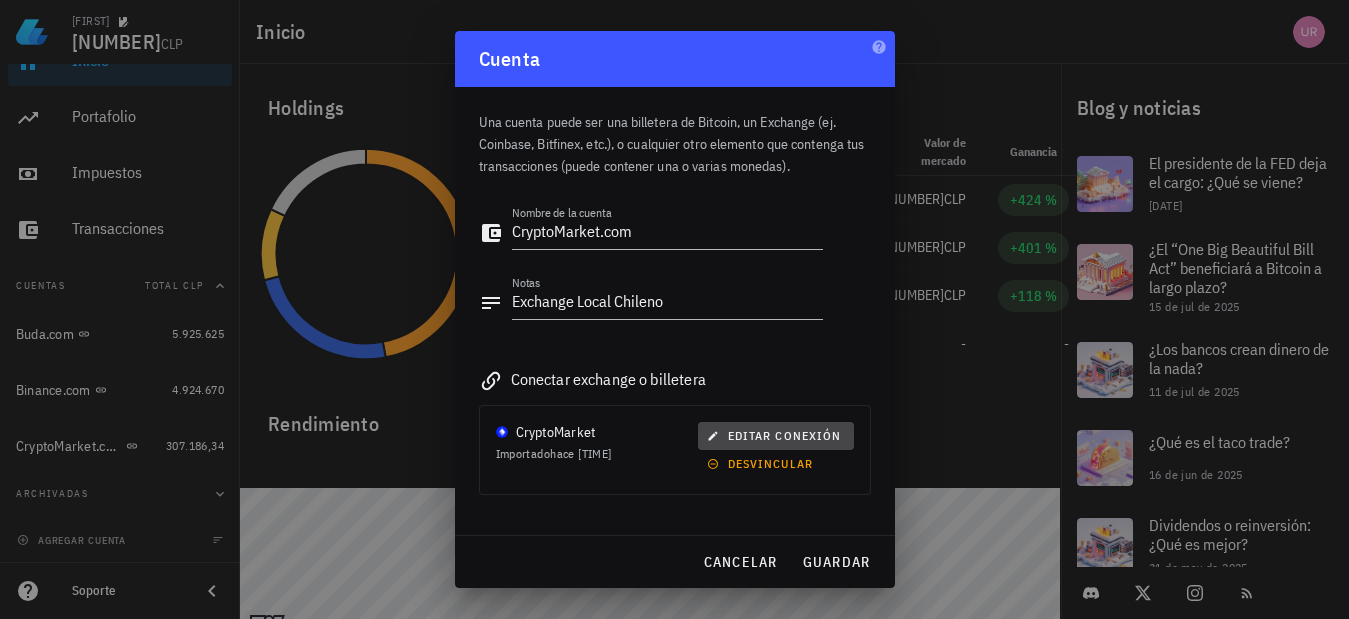 drag, startPoint x: 759, startPoint y: 433, endPoint x: 762, endPoint y: 274, distance: 159.0283 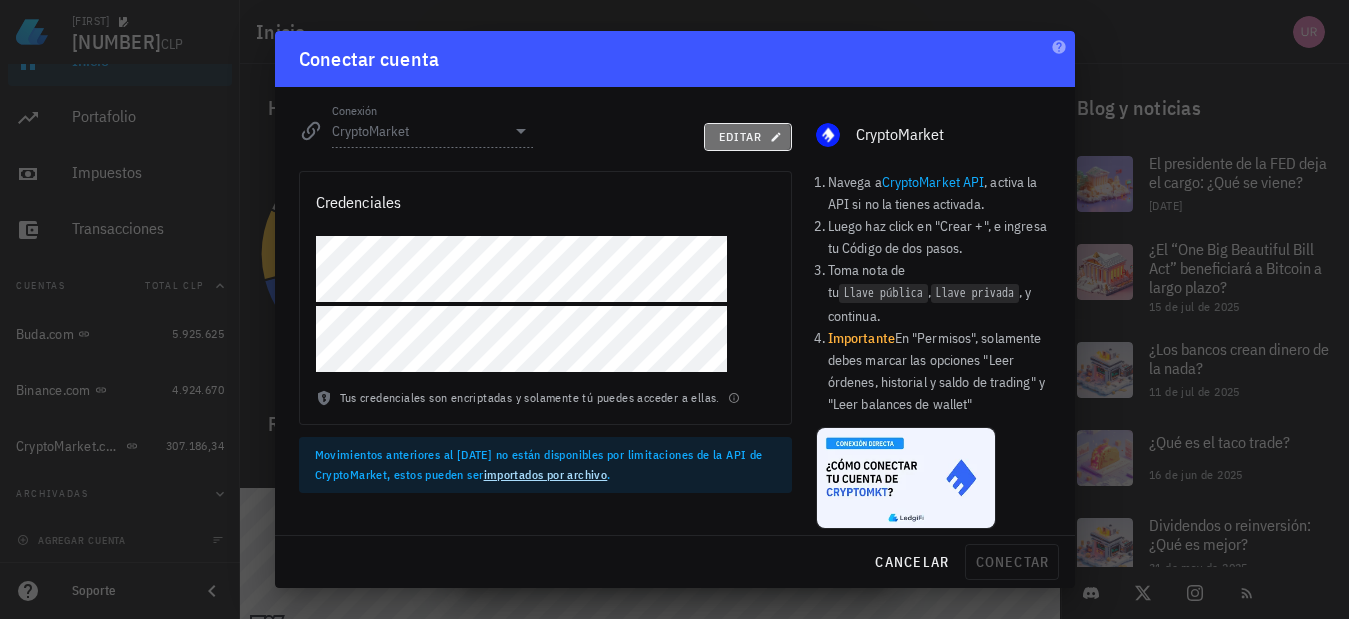 click on "editar" at bounding box center [748, 136] 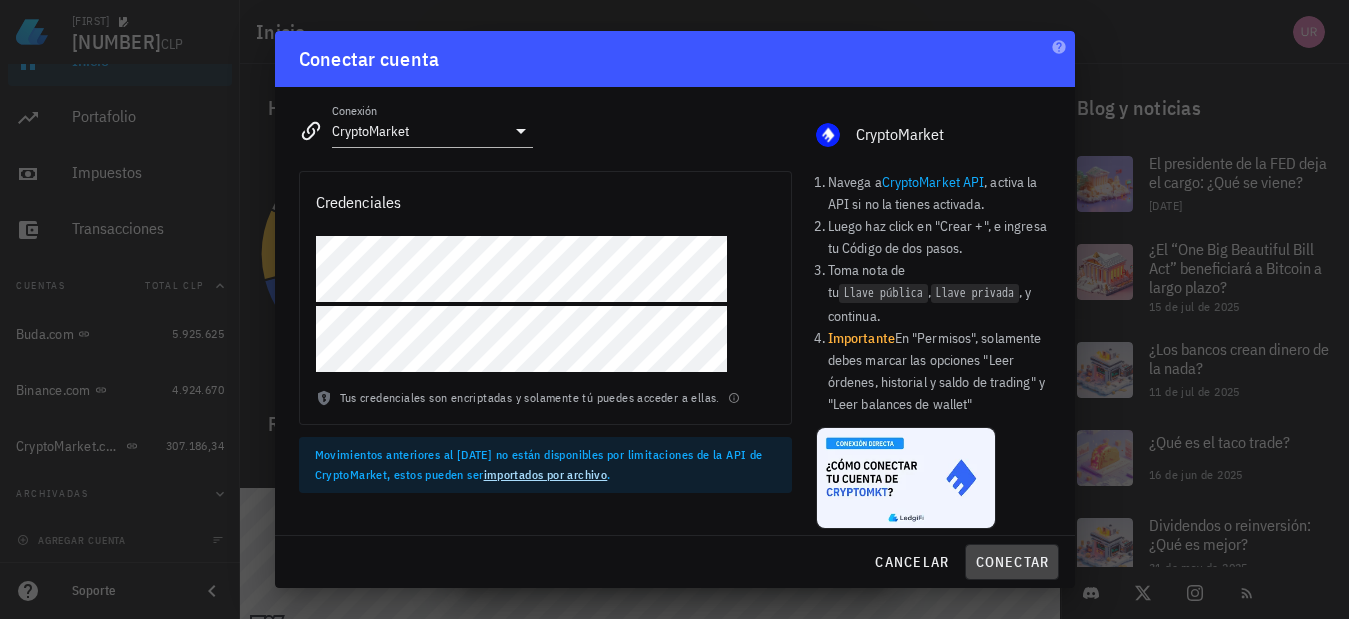 click on "conectar" at bounding box center (1011, 562) 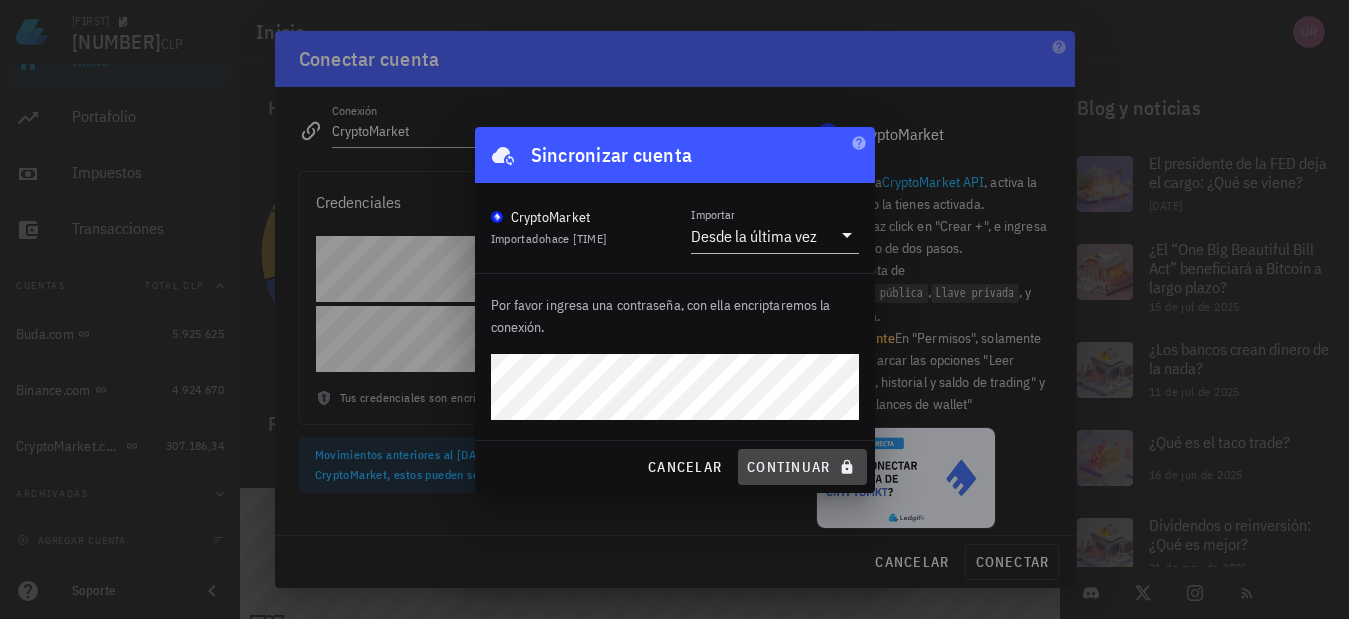 click on "continuar" at bounding box center (802, 467) 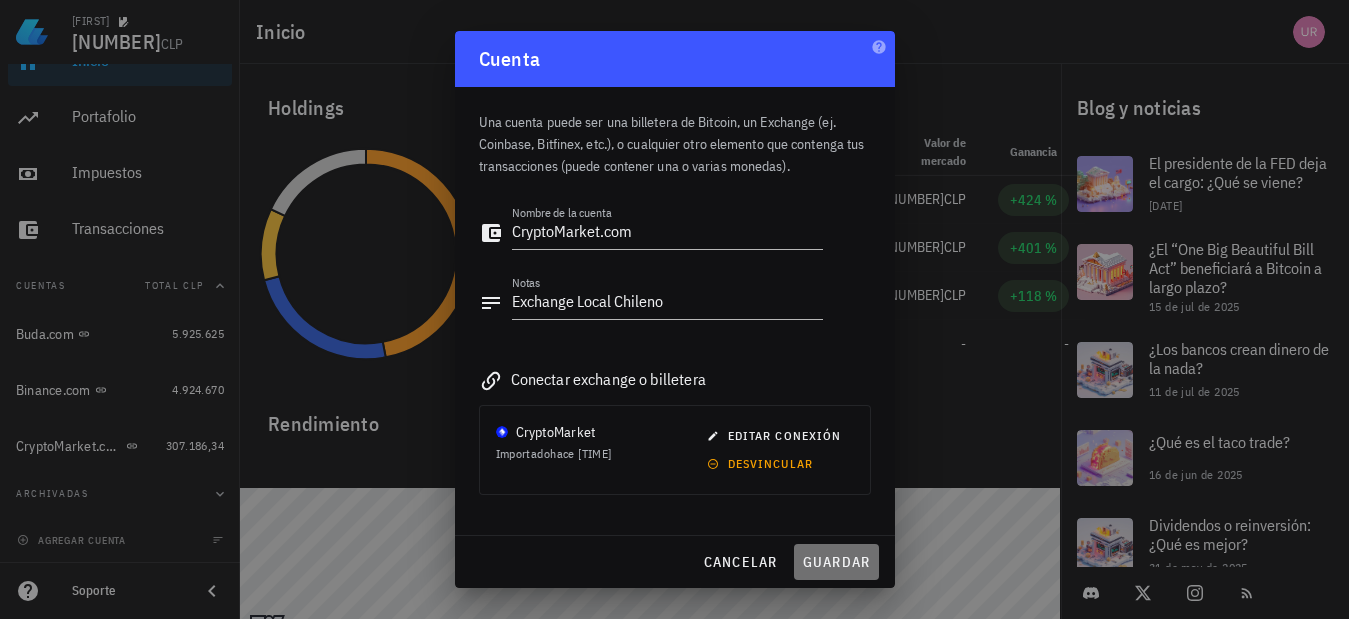 drag, startPoint x: 824, startPoint y: 553, endPoint x: 897, endPoint y: 402, distance: 167.72 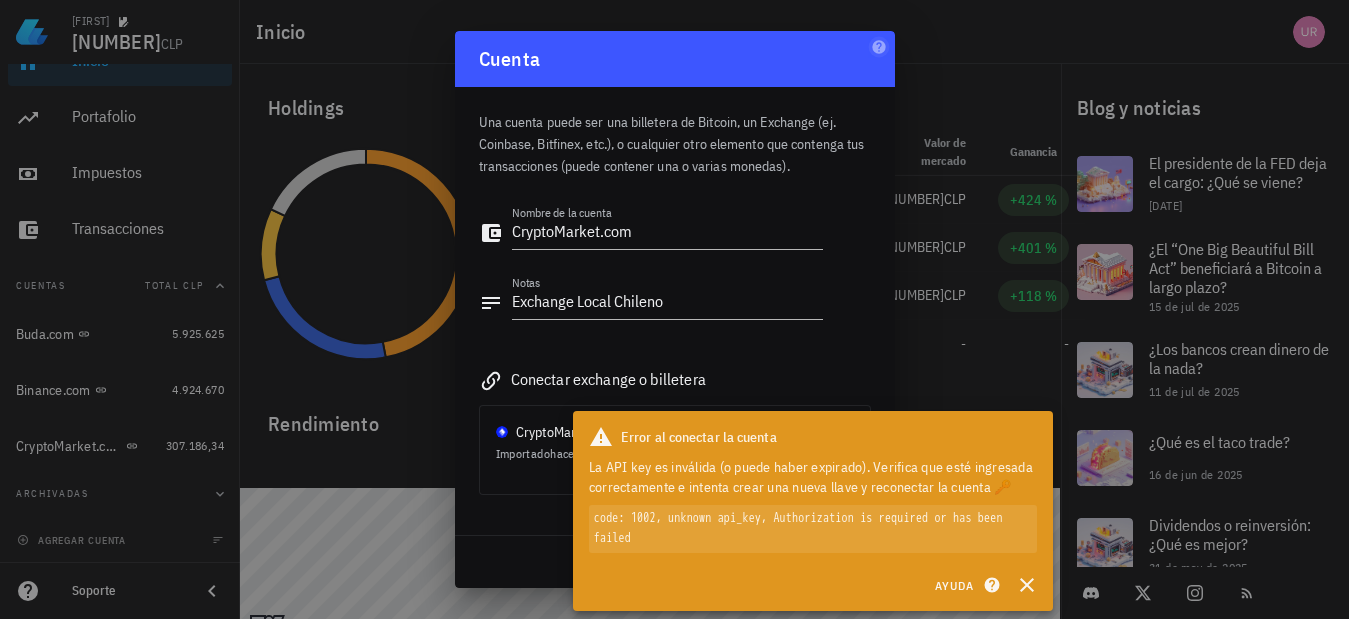 click 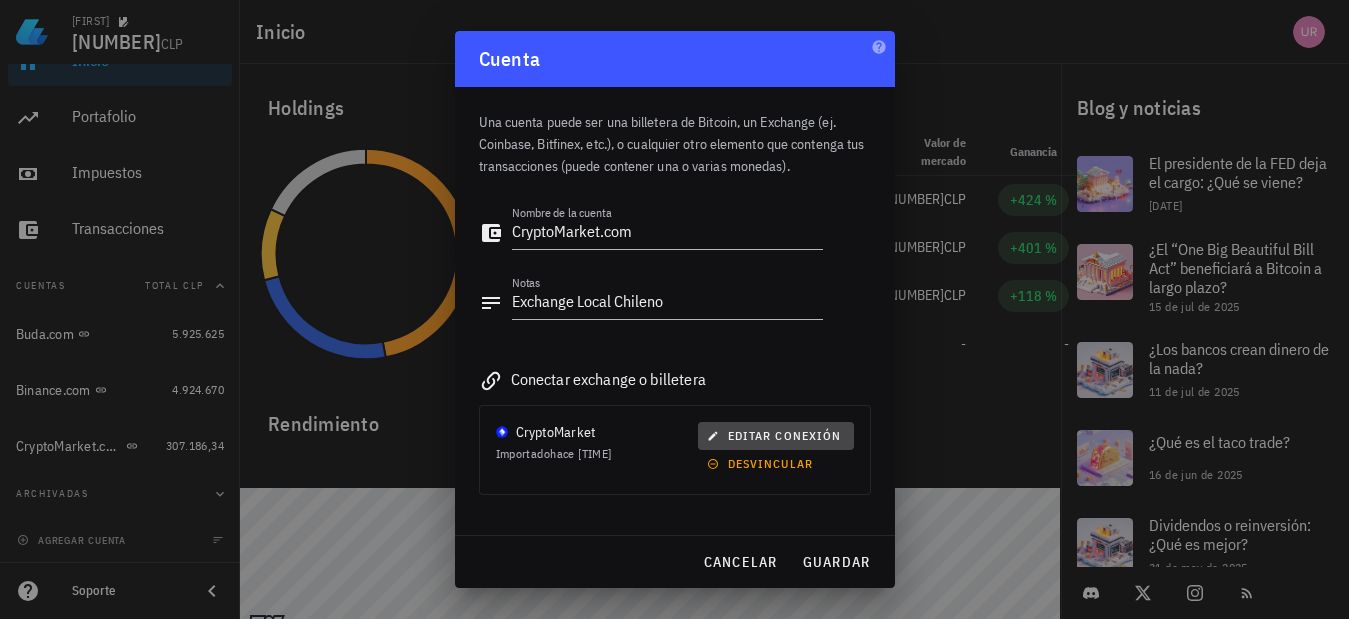 click on "editar conexión" at bounding box center (776, 435) 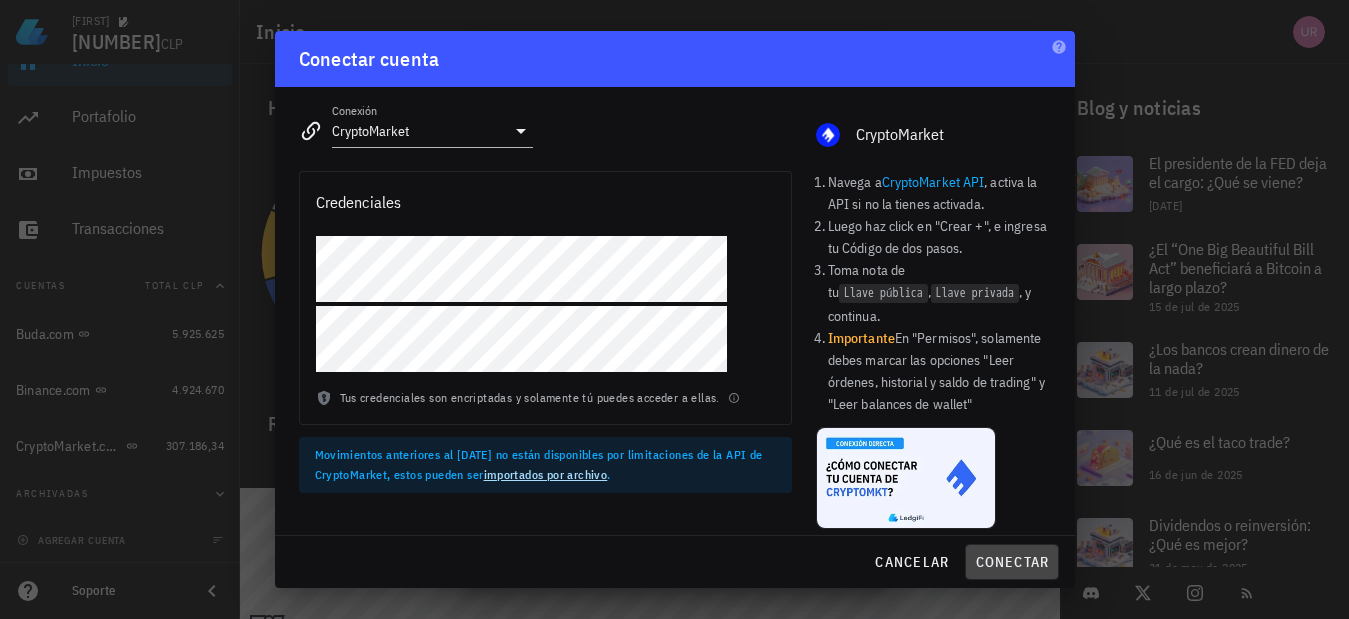 click on "conectar" at bounding box center [1011, 562] 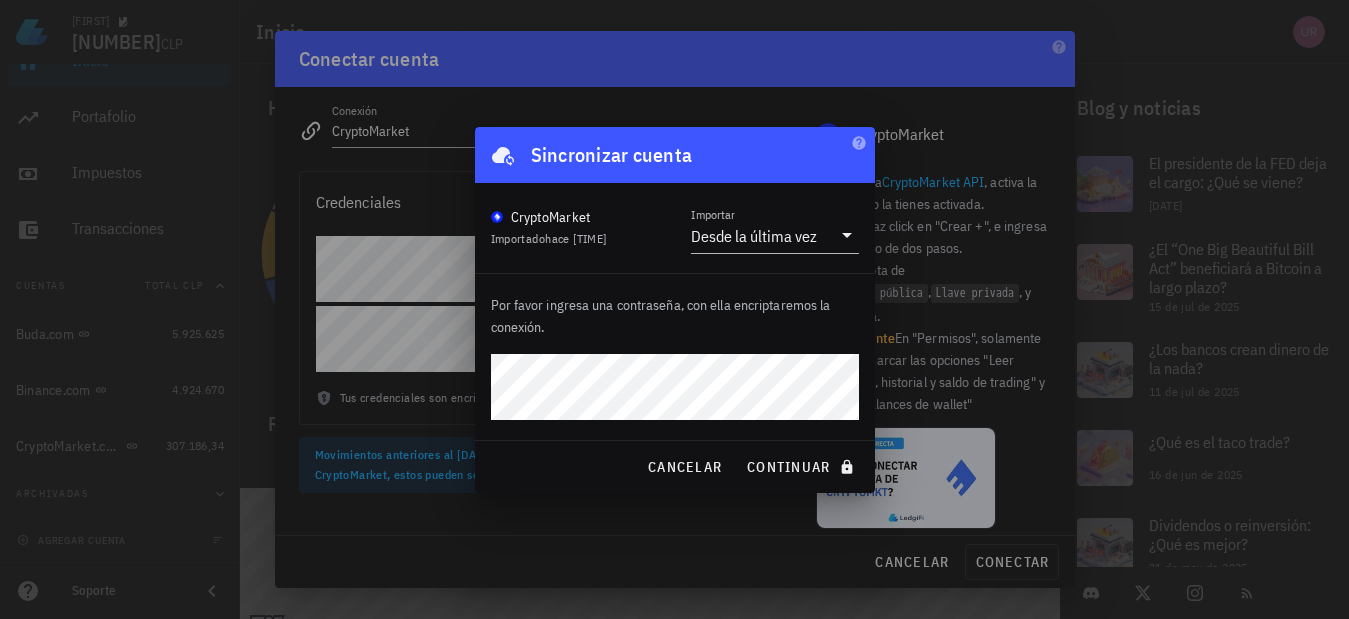 click 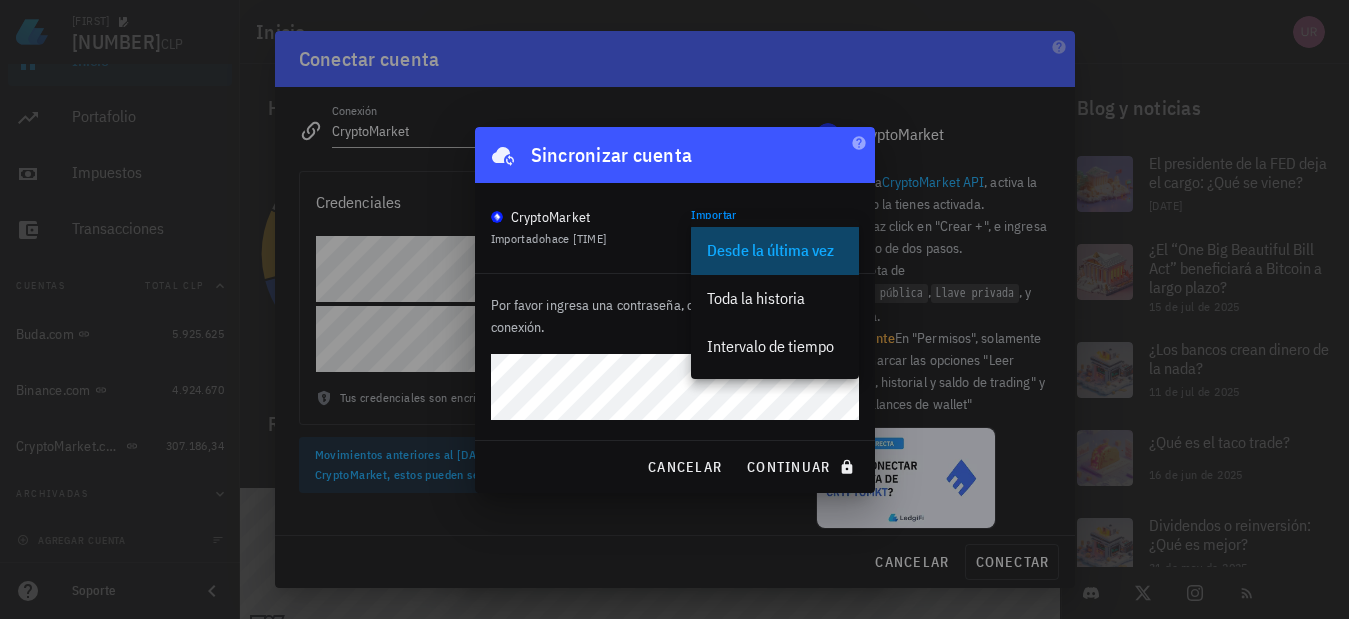 click on "Desde la última vez" at bounding box center [775, 251] 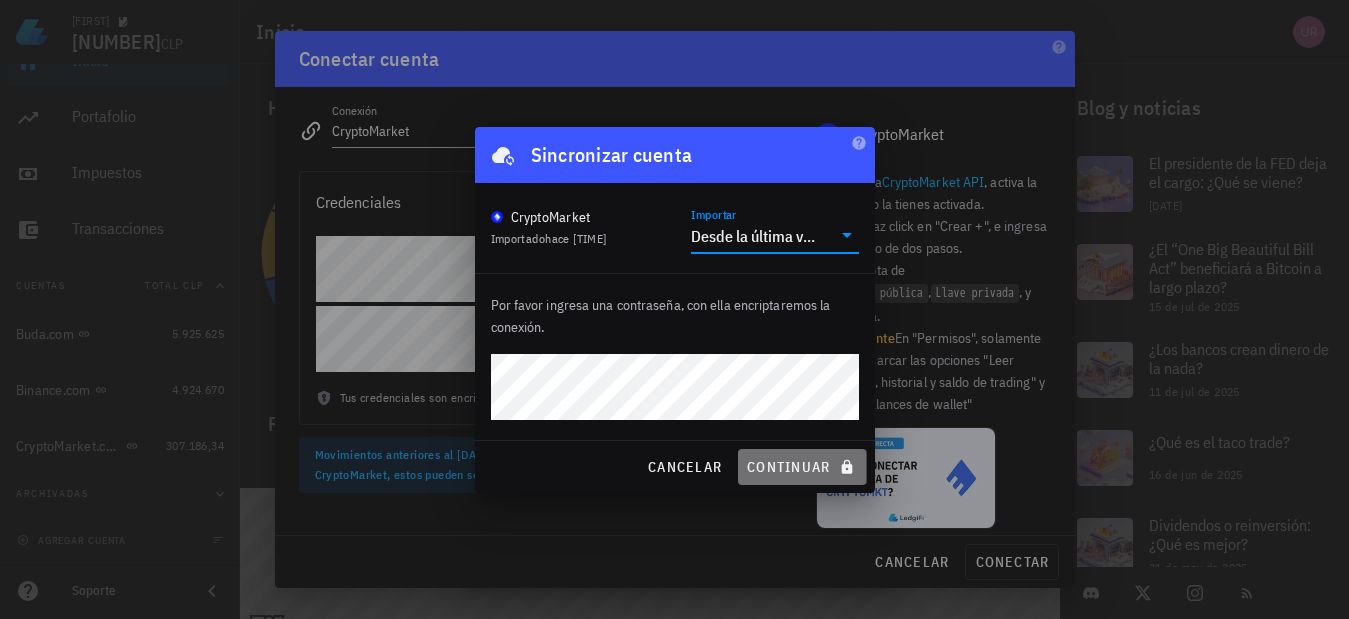 click on "continuar" at bounding box center (802, 467) 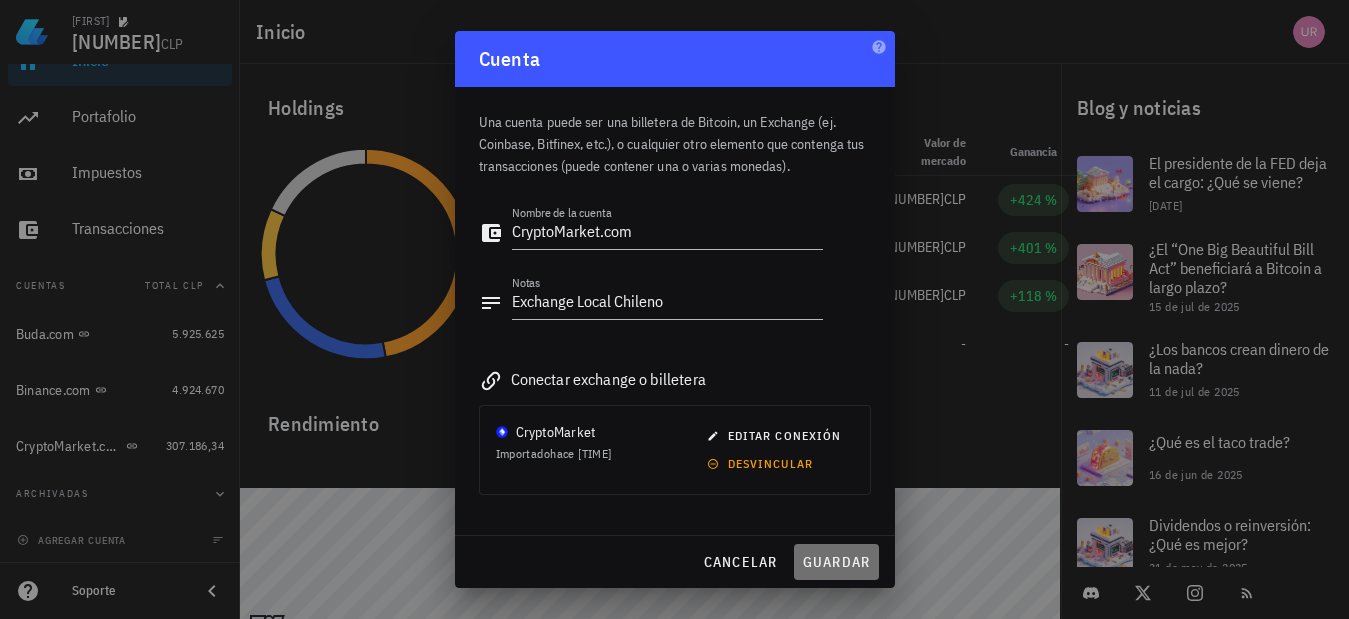 click on "guardar" at bounding box center (836, 562) 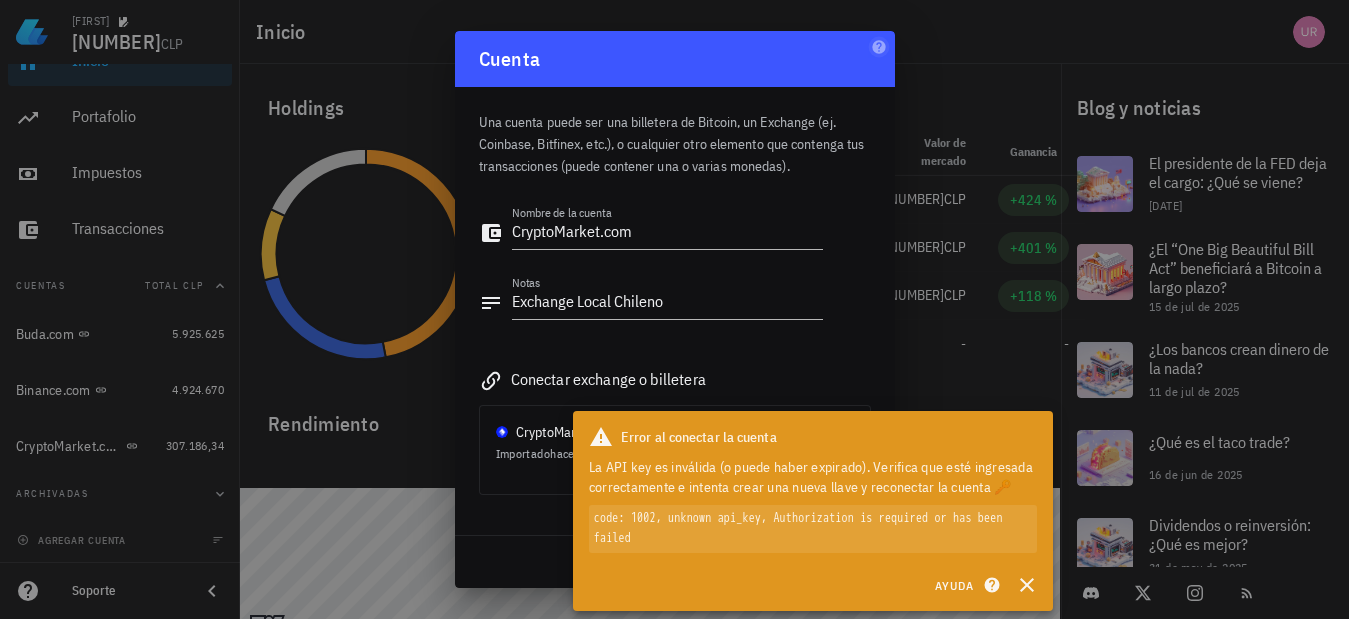 click 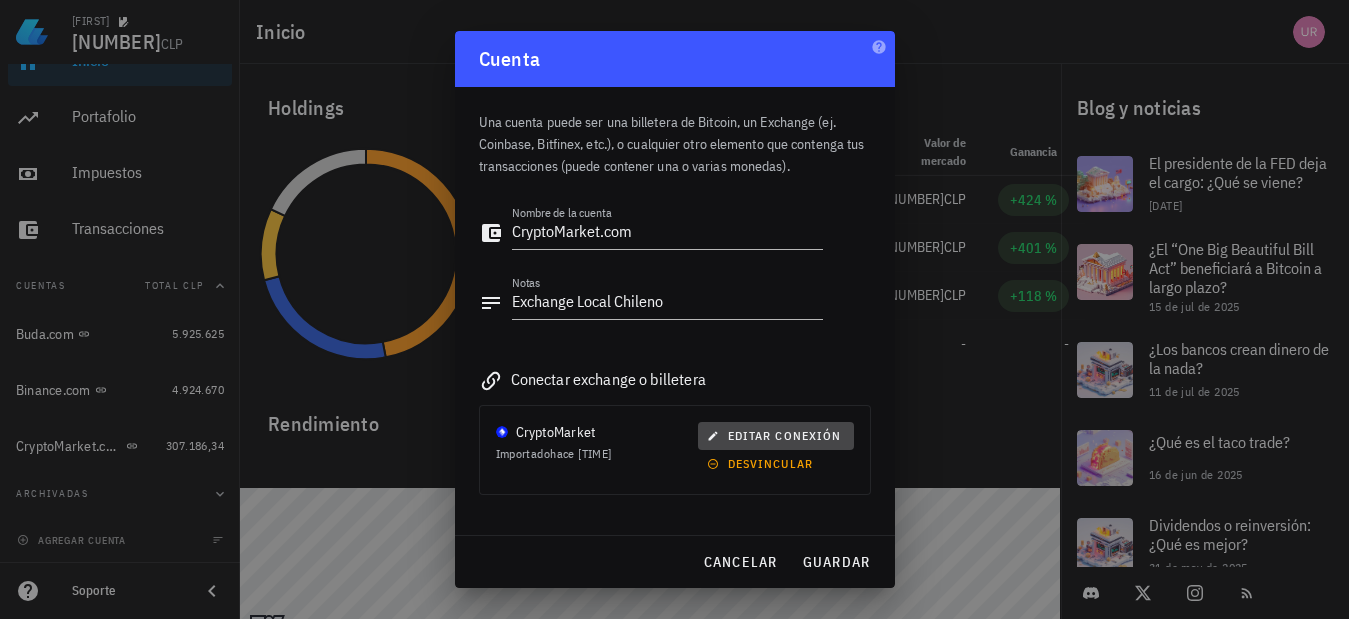 click on "editar conexión" at bounding box center (776, 435) 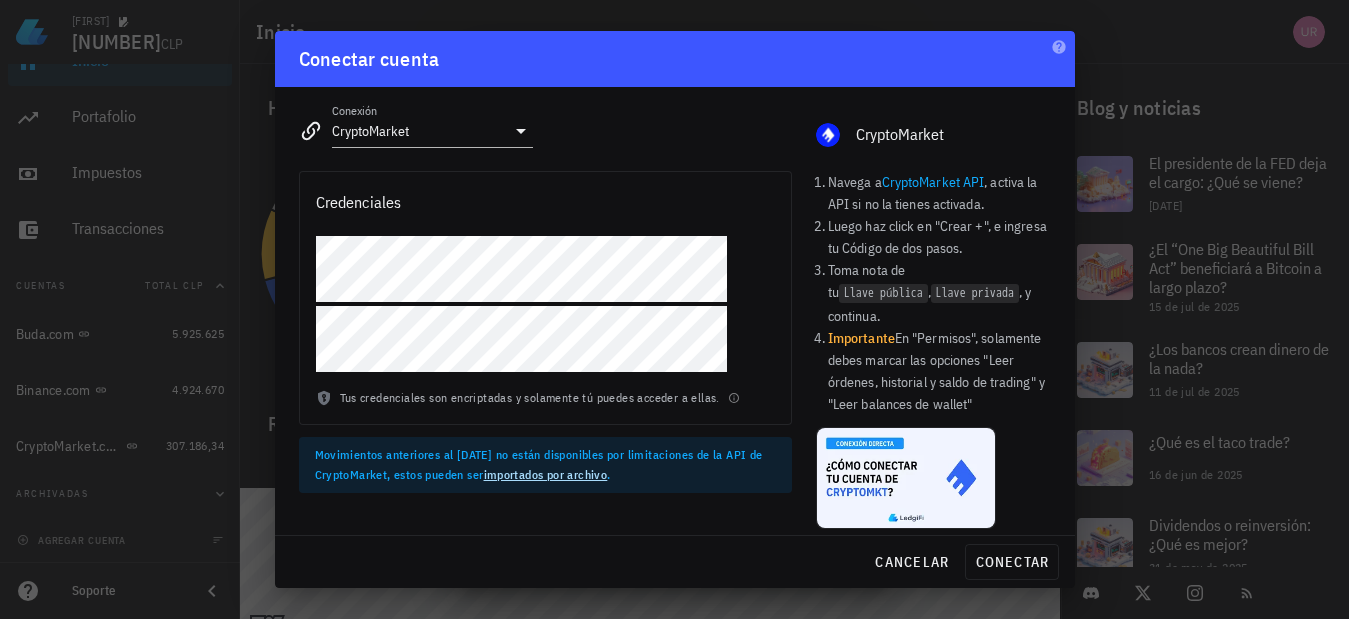 click 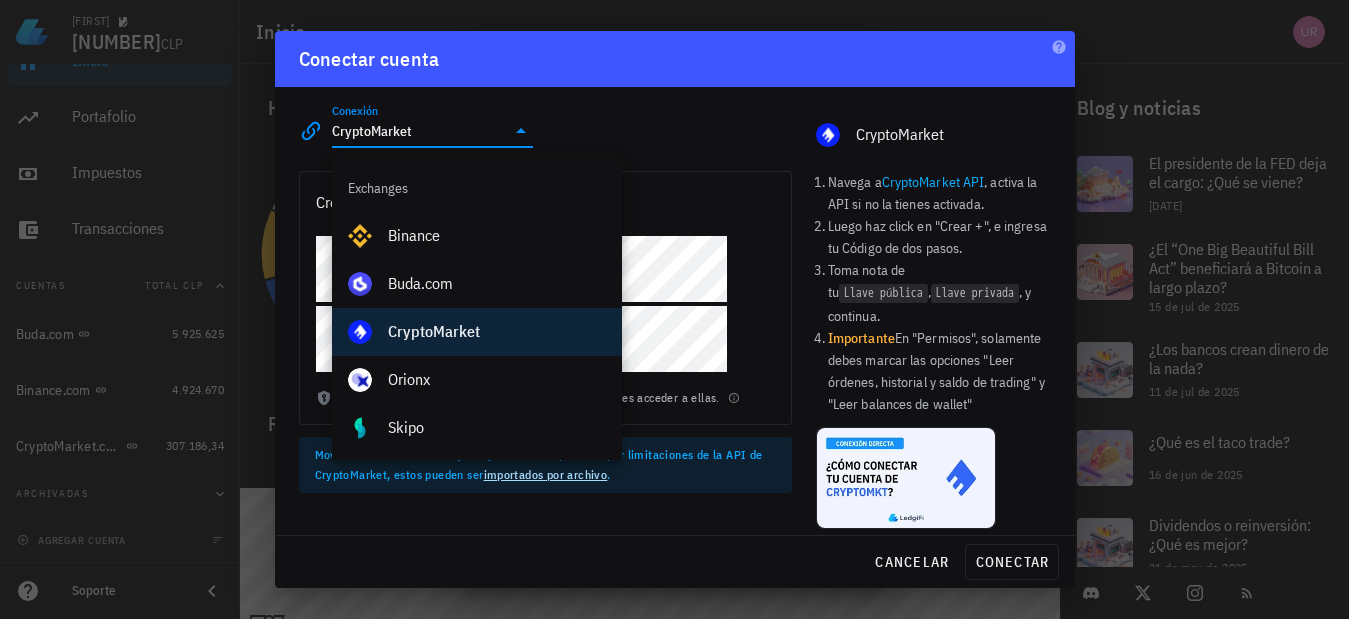 click 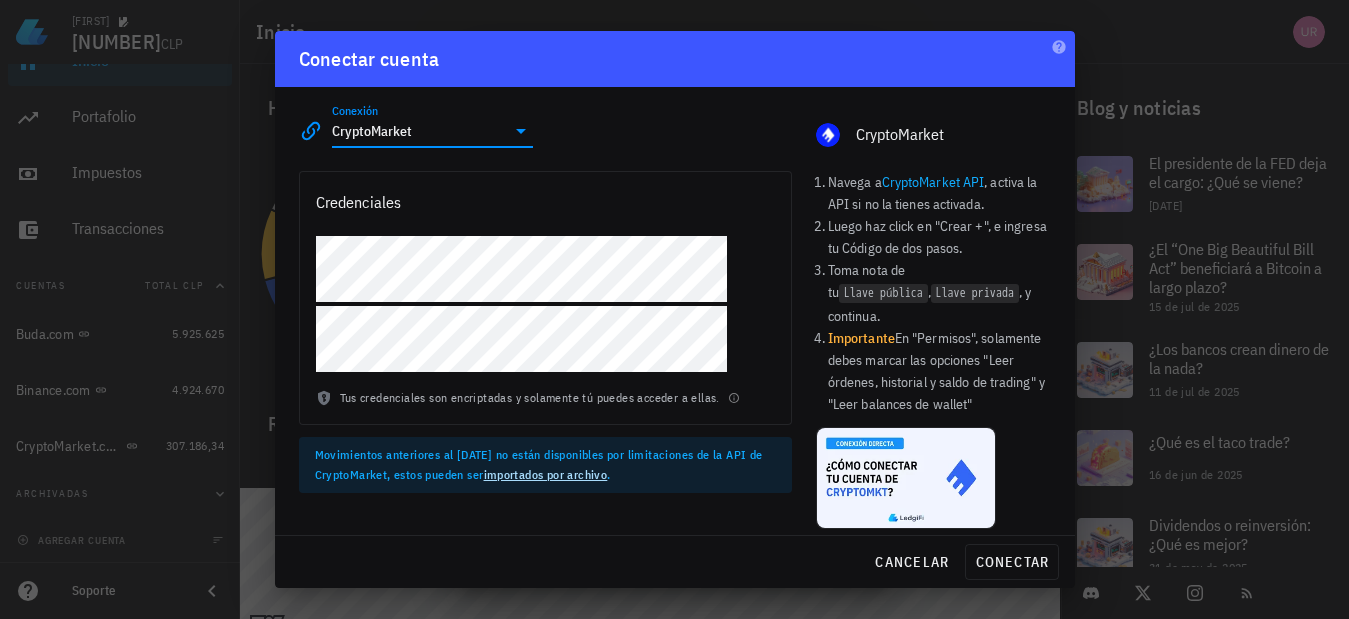 click on "Navega a  CryptoMarket API , activa la API si no la tienes activada.   Luego haz click en "Crear +", e ingresa tu Código de dos pasos.   Toma nota de tu  Llave pública ,  Llave privada , y continua.   Importante : En "Permisos", solamente debes marcar las opciones "Leer órdenes, historial y saldo de trading" y "Leer balances de wallet"" at bounding box center [933, 350] 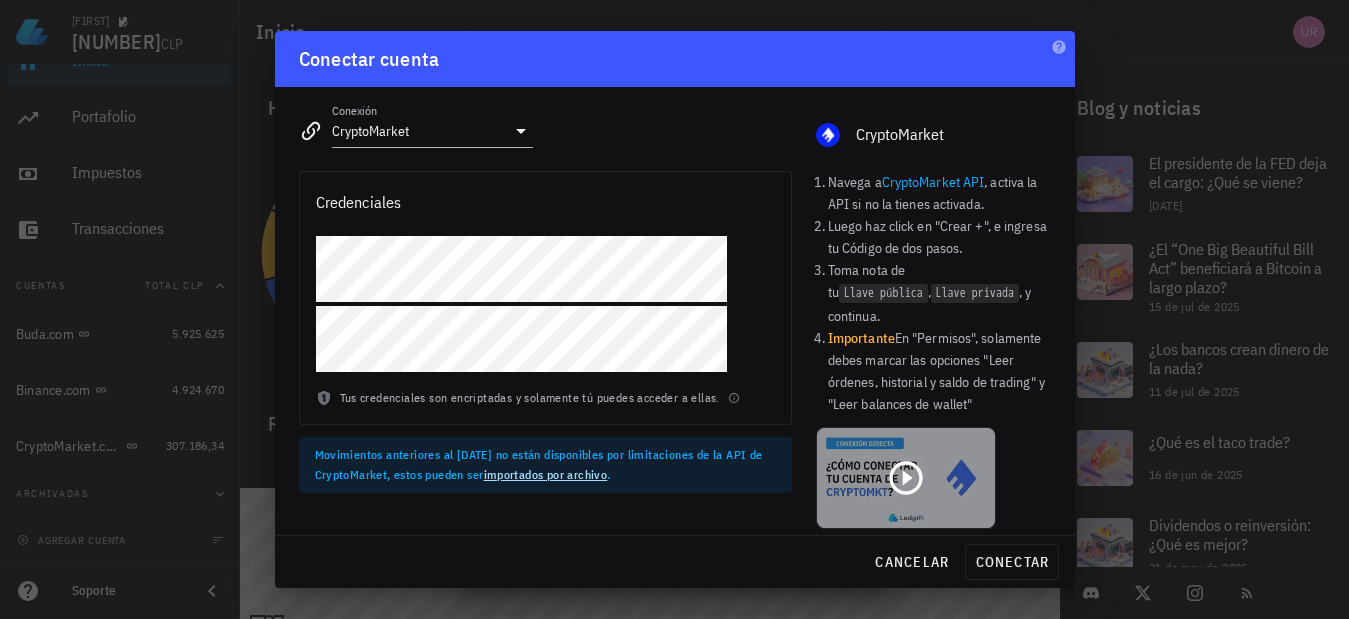 click 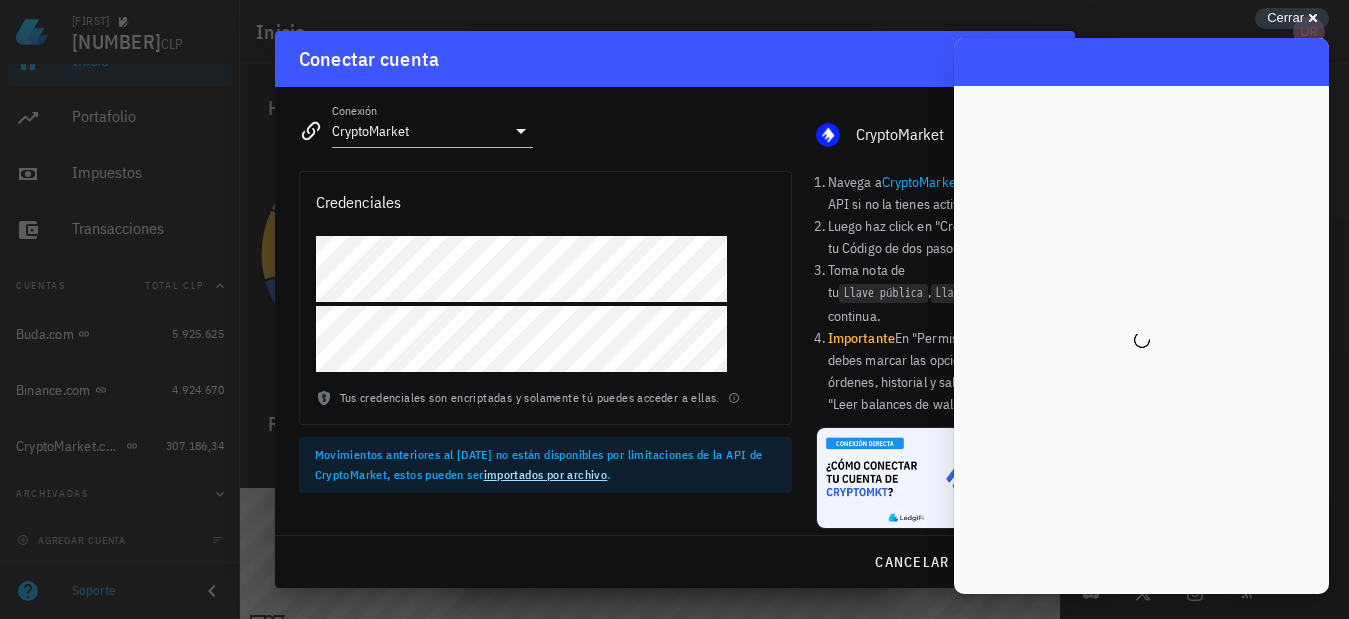 scroll, scrollTop: 0, scrollLeft: 0, axis: both 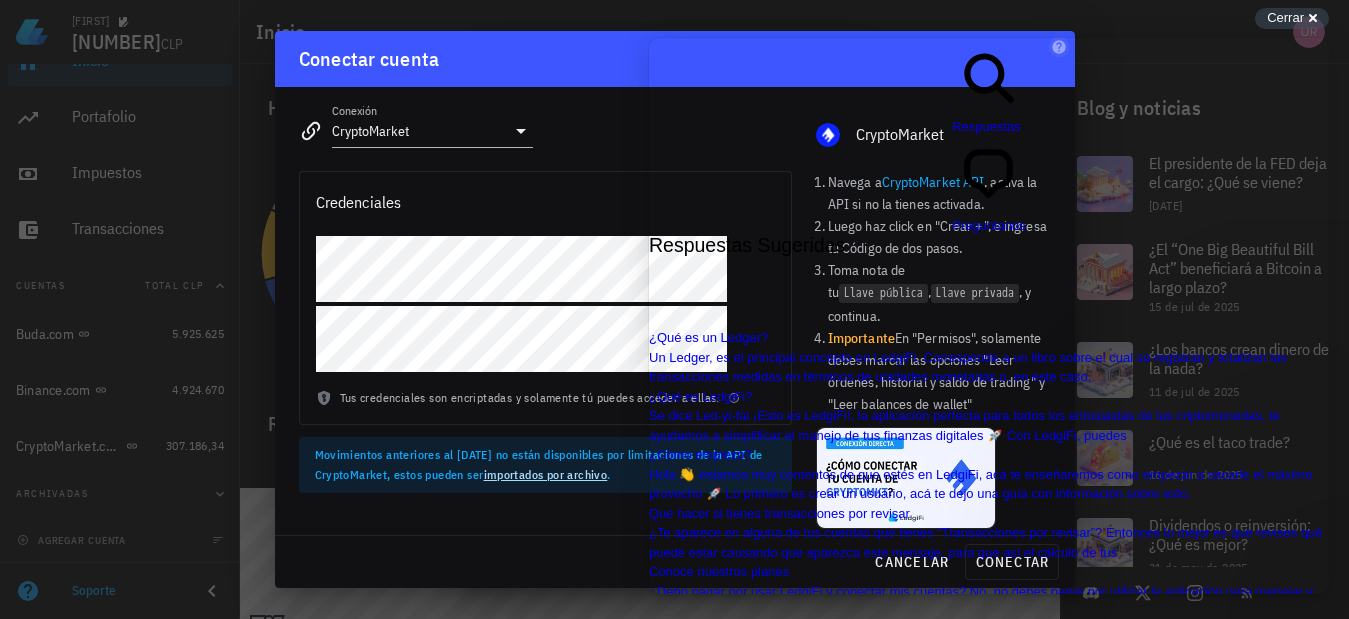 drag, startPoint x: 1291, startPoint y: 18, endPoint x: 439, endPoint y: 8, distance: 852.05865 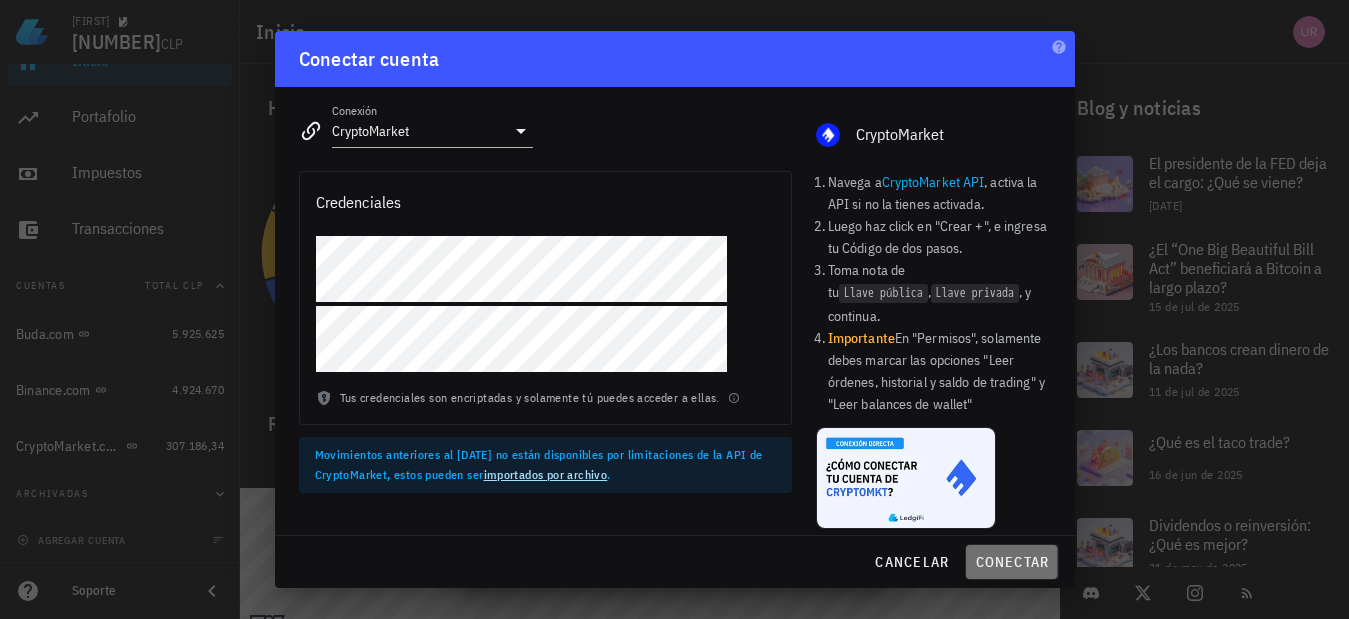 click on "conectar" at bounding box center (1011, 562) 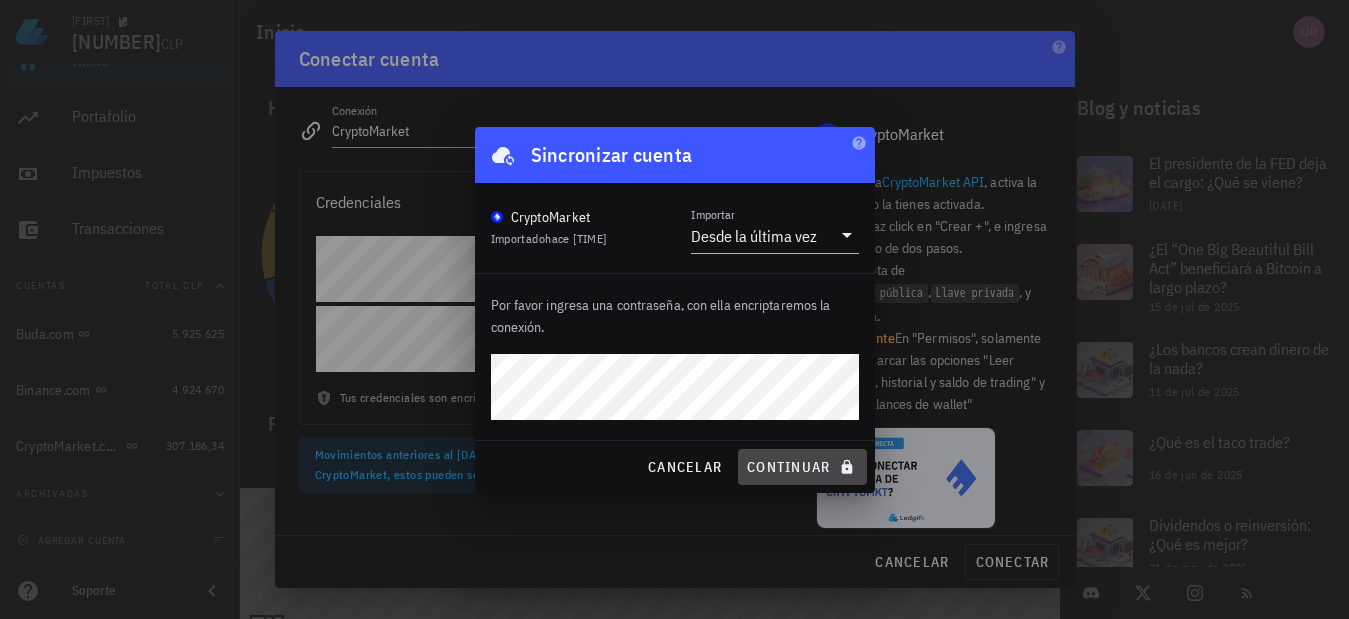 click on "continuar" at bounding box center (802, 467) 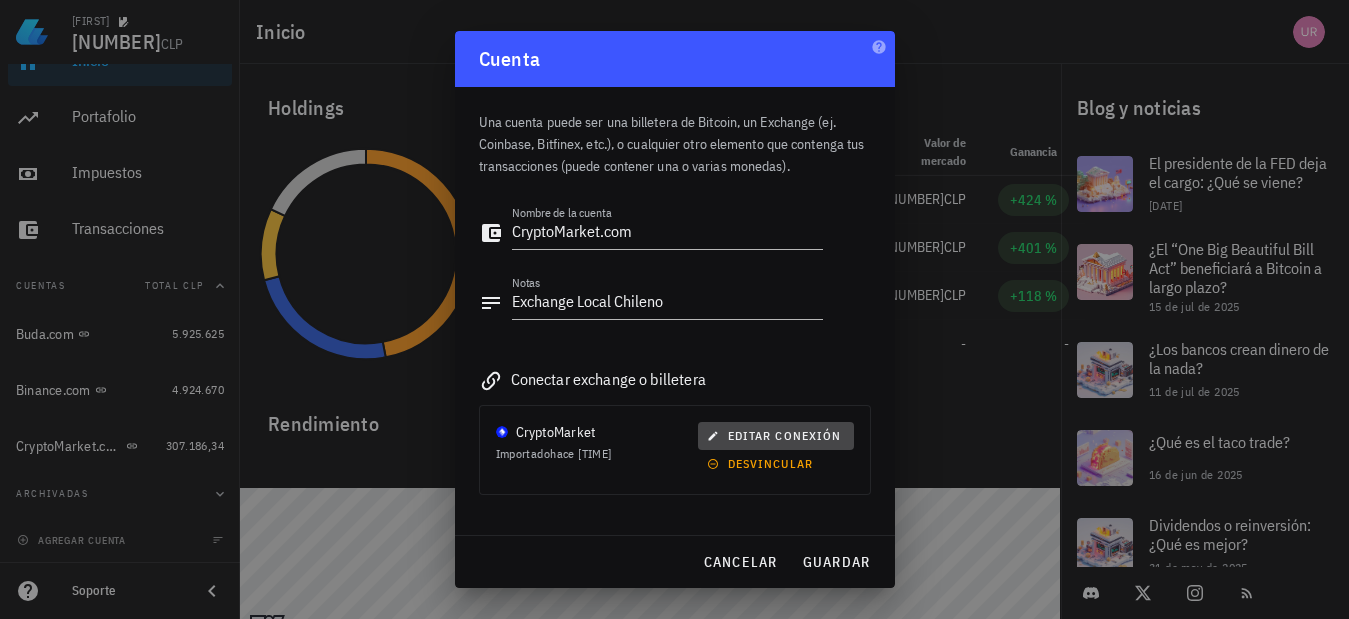 click on "editar conexión" at bounding box center [776, 435] 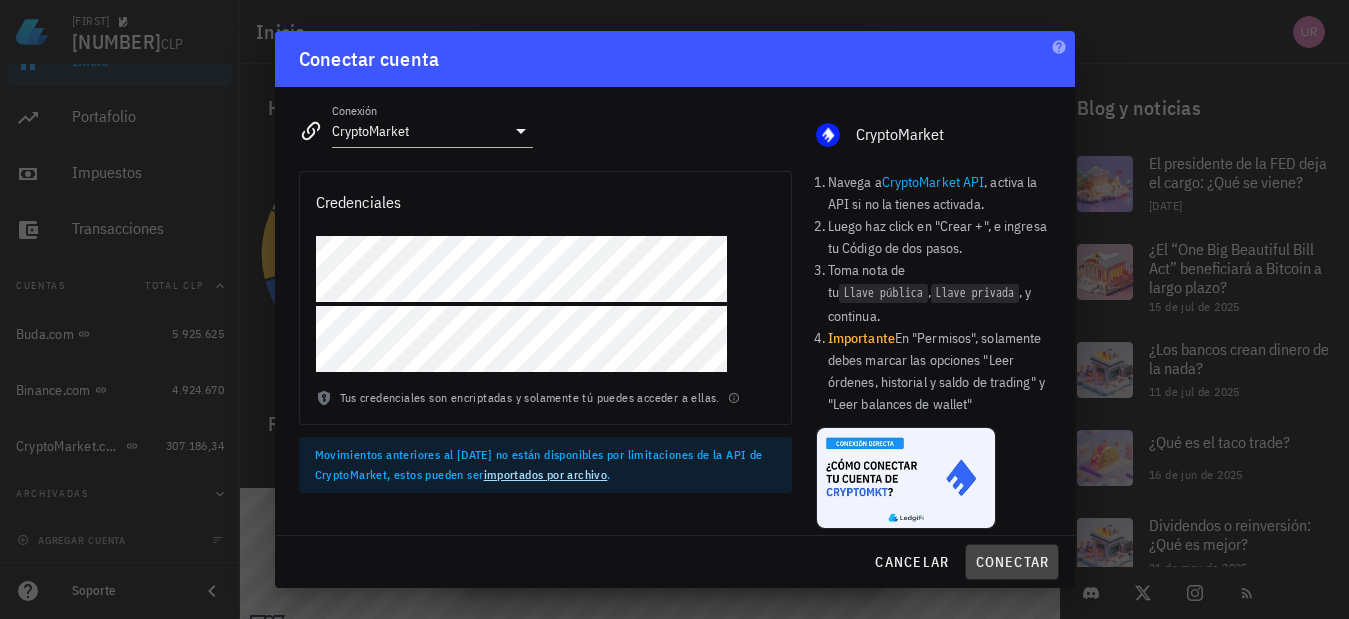 click on "conectar" at bounding box center (1011, 562) 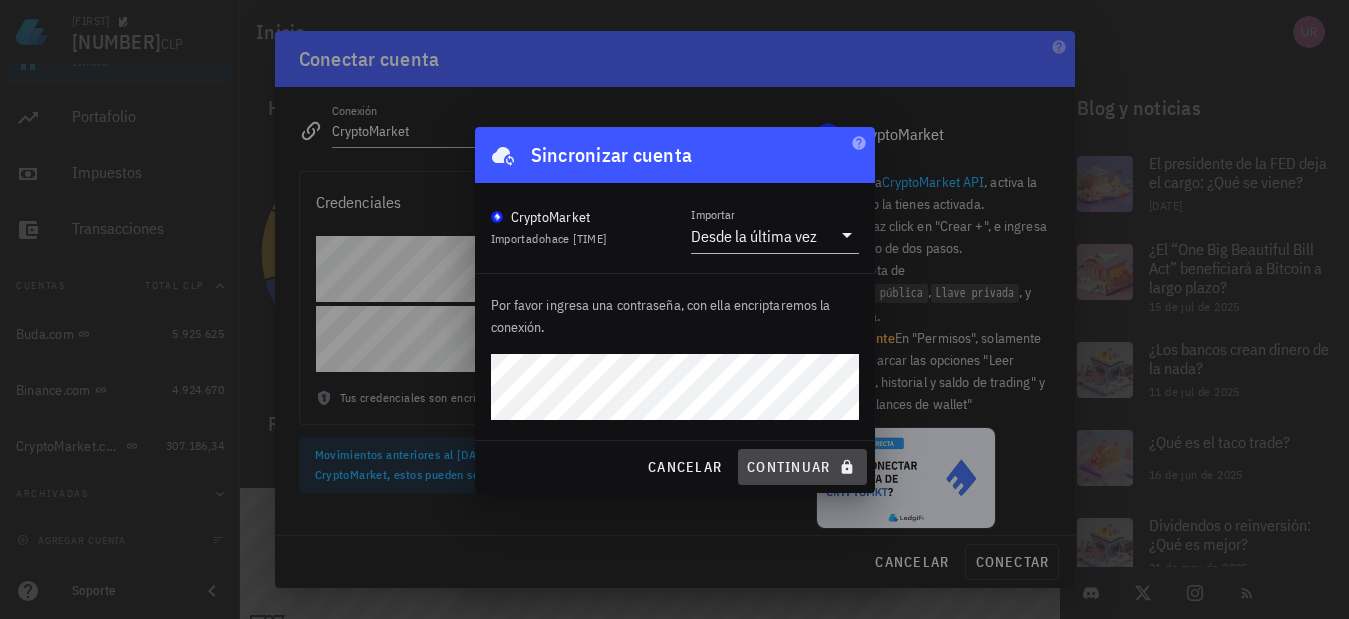 click on "continuar" at bounding box center (802, 467) 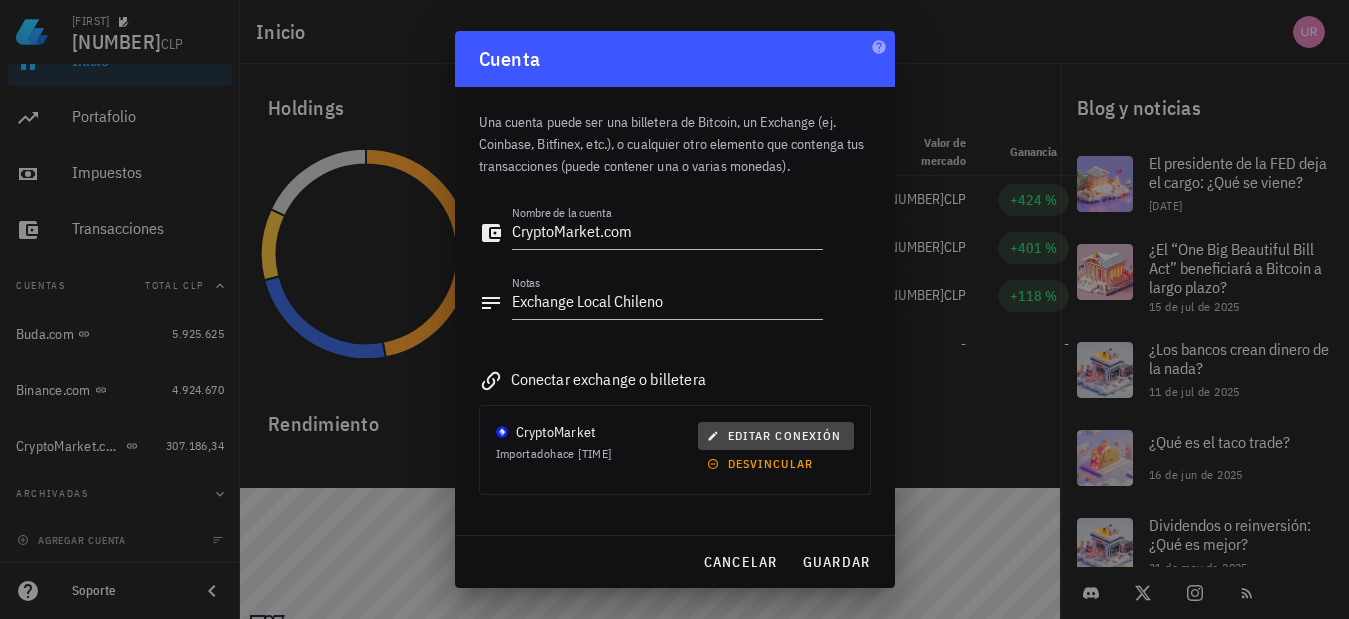 click on "editar conexión" at bounding box center [776, 435] 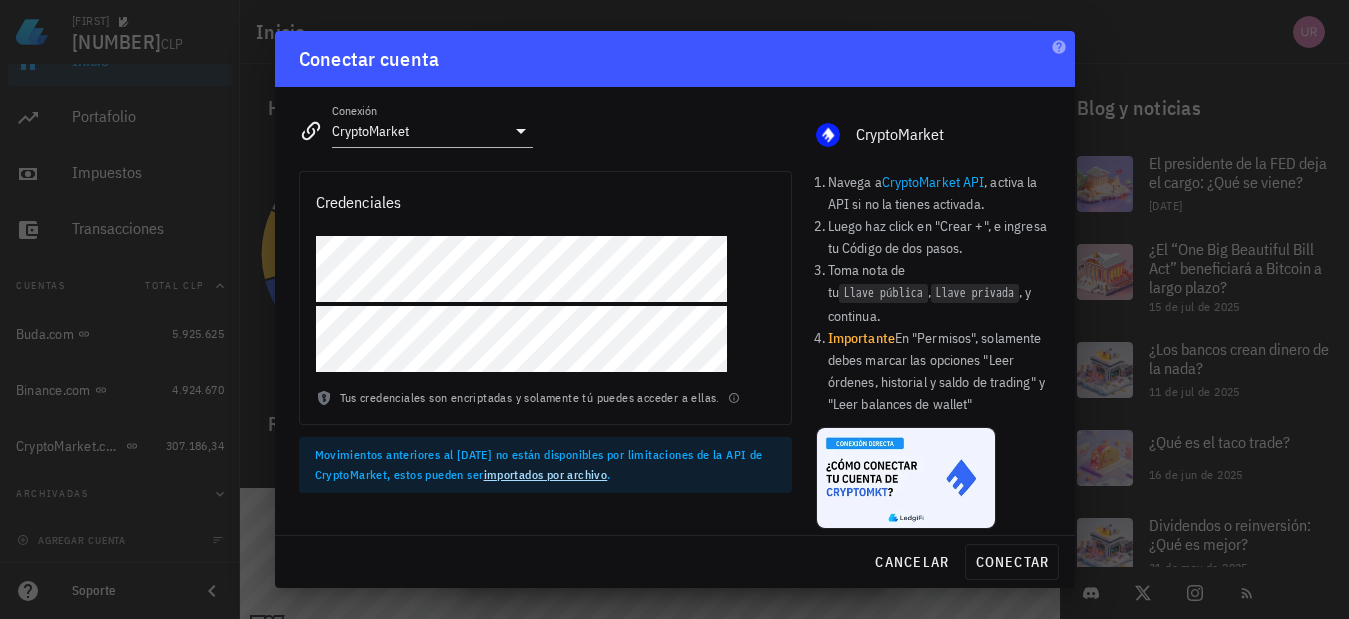 click on "Francisco
11.299.896  CLP
Inicio
Portafolio
Impuestos
Transacciones
Cuentas
Total
CLP
Buda.com       5.925.625 Binance.com       4.924.670 CryptoMarket.com       307.186,34     Archivadas
agregar cuenta
Soporte
Inicio             Holdings       Moneda
Portafolio
Precio
Balance
Valor de mercado
Ganancia     BTC     47 %   113.310.350  CLP   0,04636428   5.253.553  CLP   +424 %   LINK     24 %   19.231,7  CLP   137,2411449   2.639.380  CLP   +401 %   BNB     11 %   770.864,68  CLP   1,59468985   1.229.290  CLP   +118 %   Otros   18 %   -   -   -   -
Rendimiento
Blog y noticias
31 de jul de 2025" at bounding box center [674, 318] 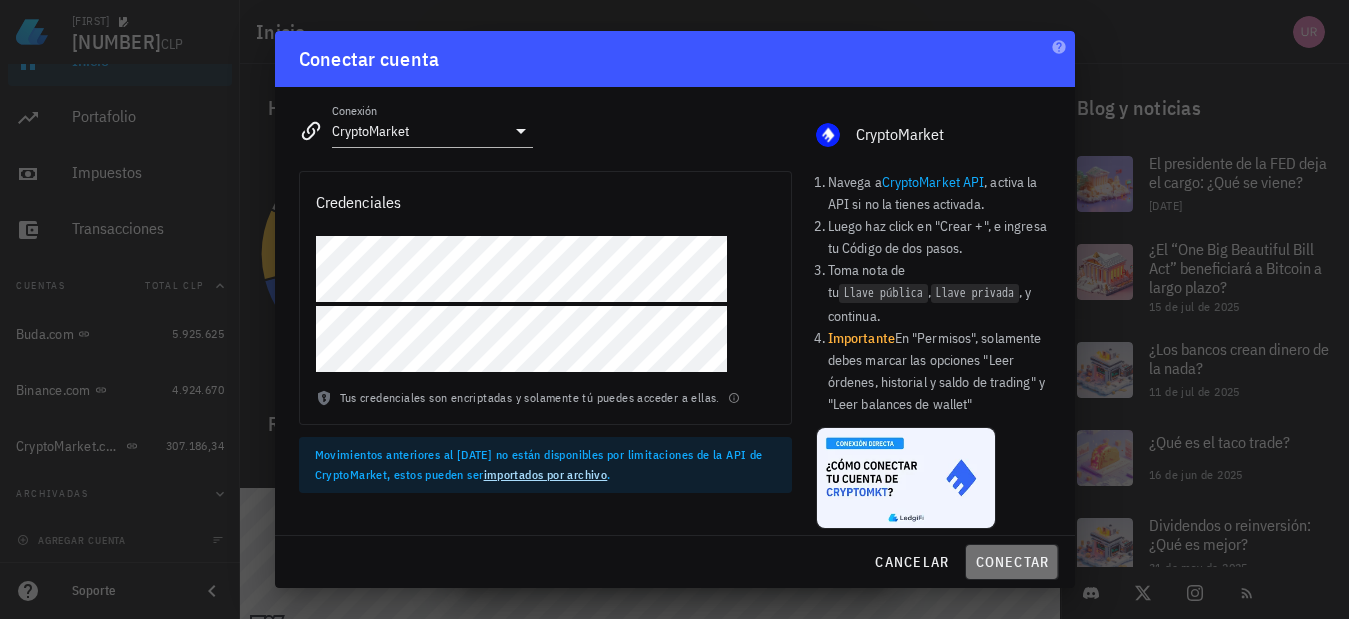 drag, startPoint x: 988, startPoint y: 550, endPoint x: 999, endPoint y: 476, distance: 74.8131 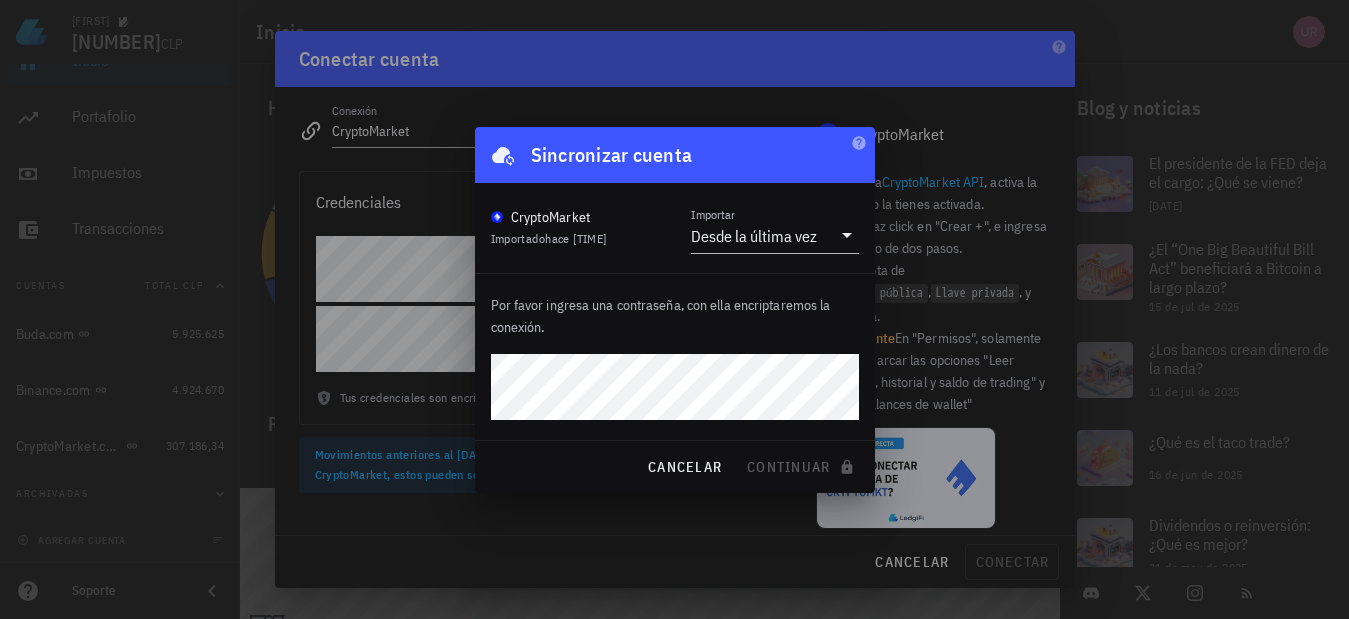 click on "Por favor ingresa una contraseña, con ella encriptaremos la conexión." at bounding box center (675, 357) 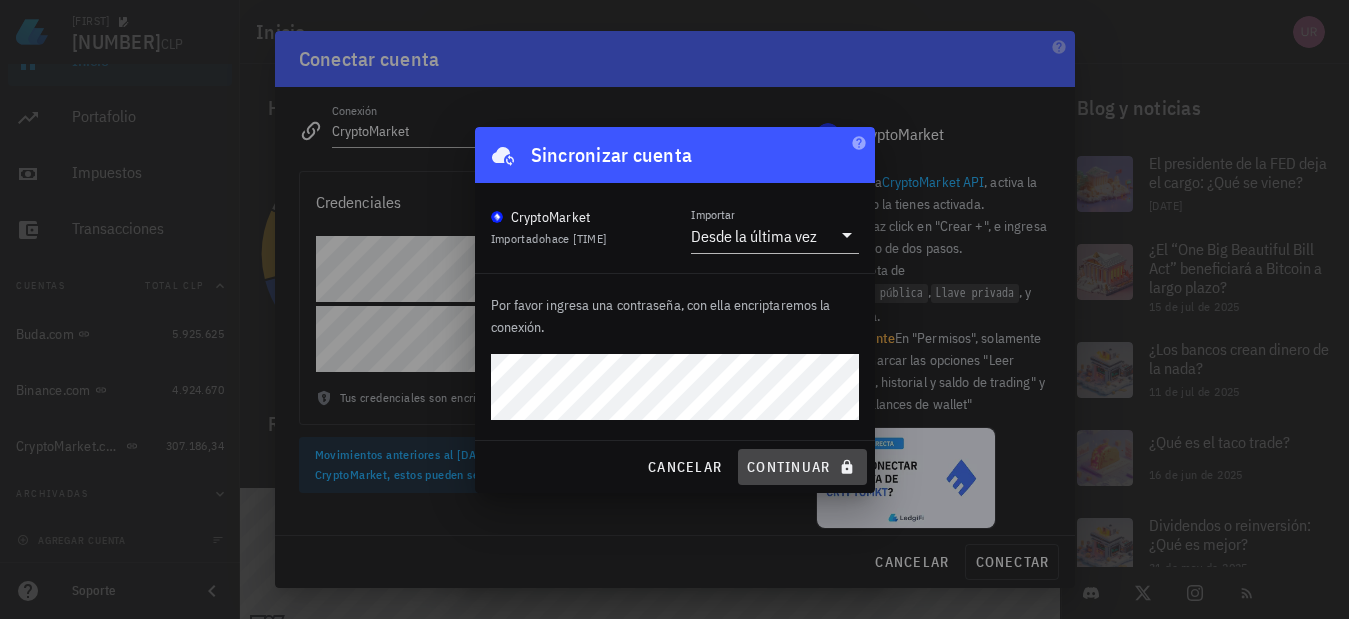 click on "continuar" at bounding box center (802, 467) 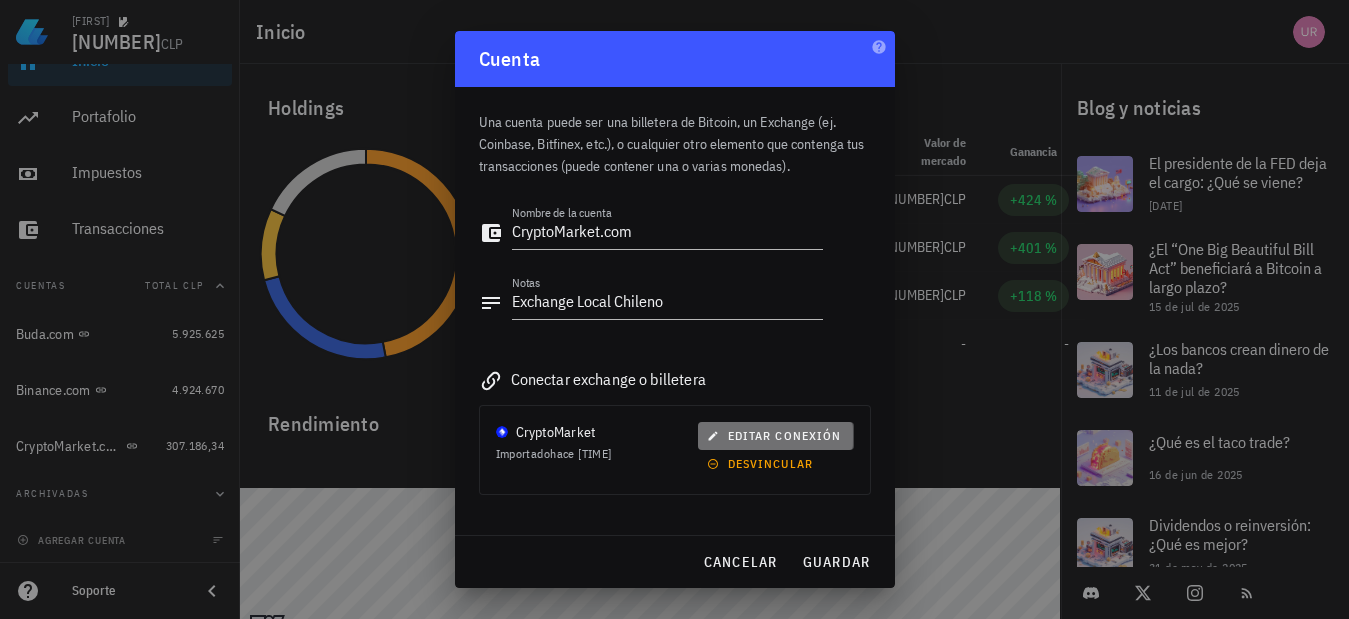 click on "editar conexión" at bounding box center (776, 435) 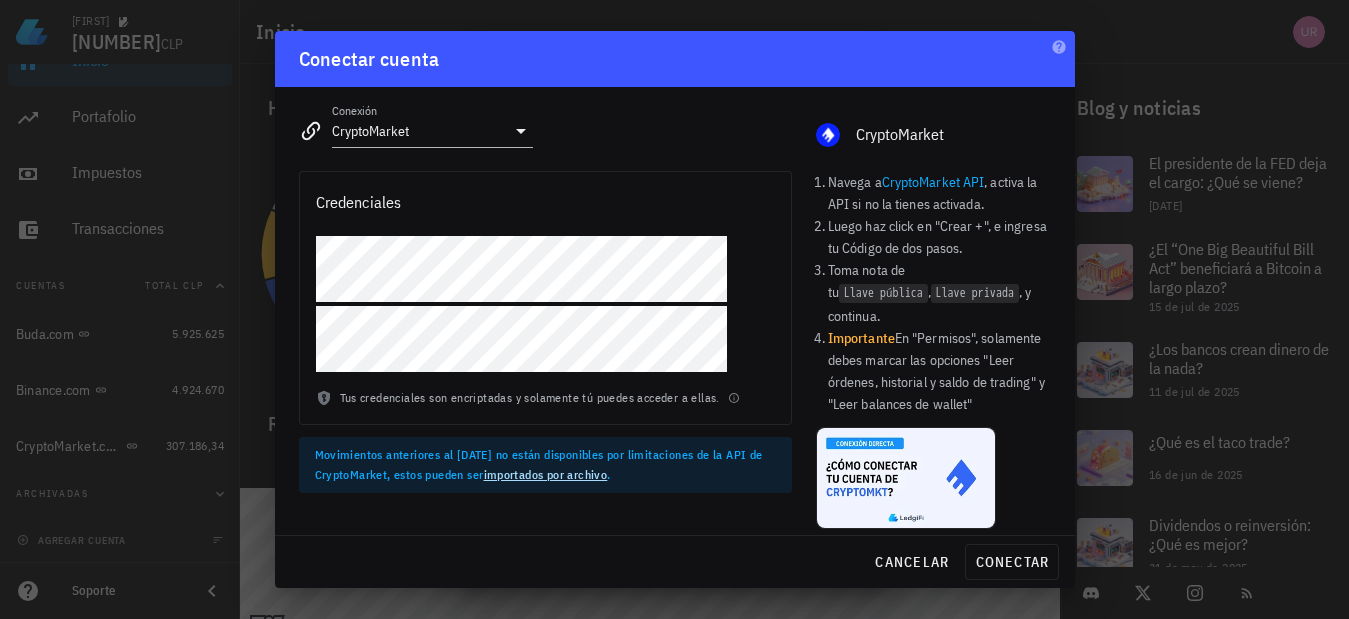click on "Credenciales        Tus credenciales son encriptadas y solamente tú puedes acceder a ellas.    Movimientos anteriores al [DATE] no están disponibles por limitaciones de la API de CryptoMarket, estos pueden ser  importados por archivo ." at bounding box center [545, 350] 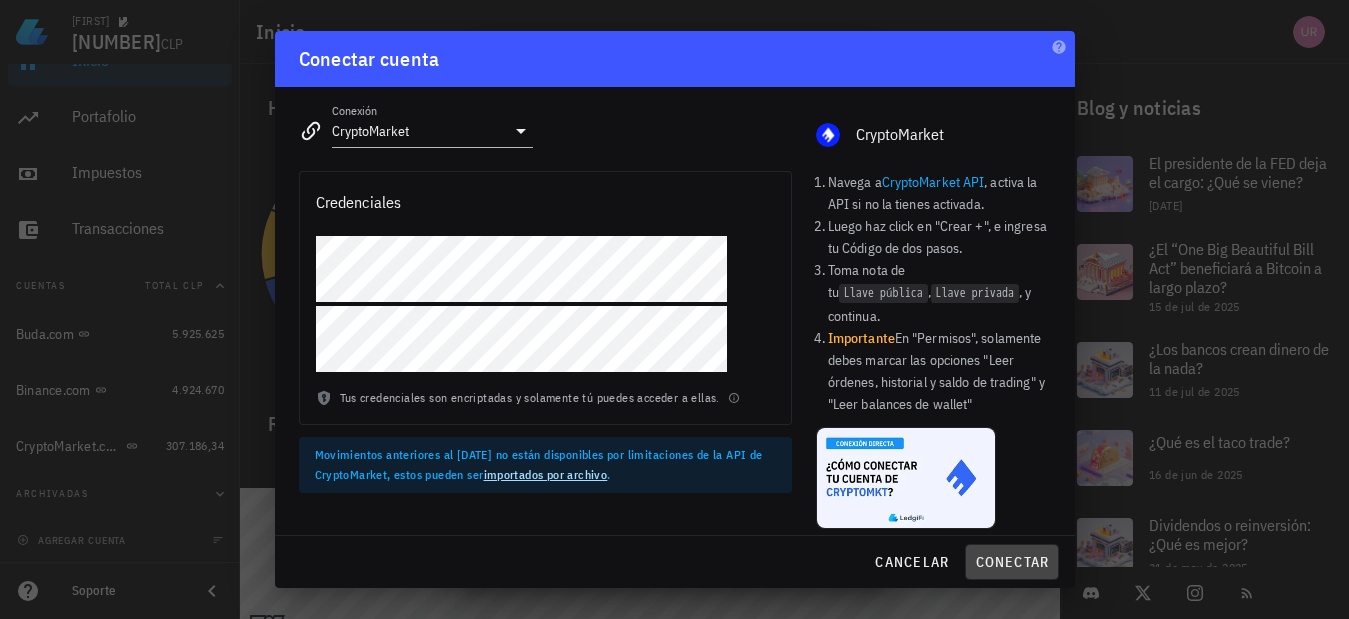 click on "conectar" at bounding box center [1011, 562] 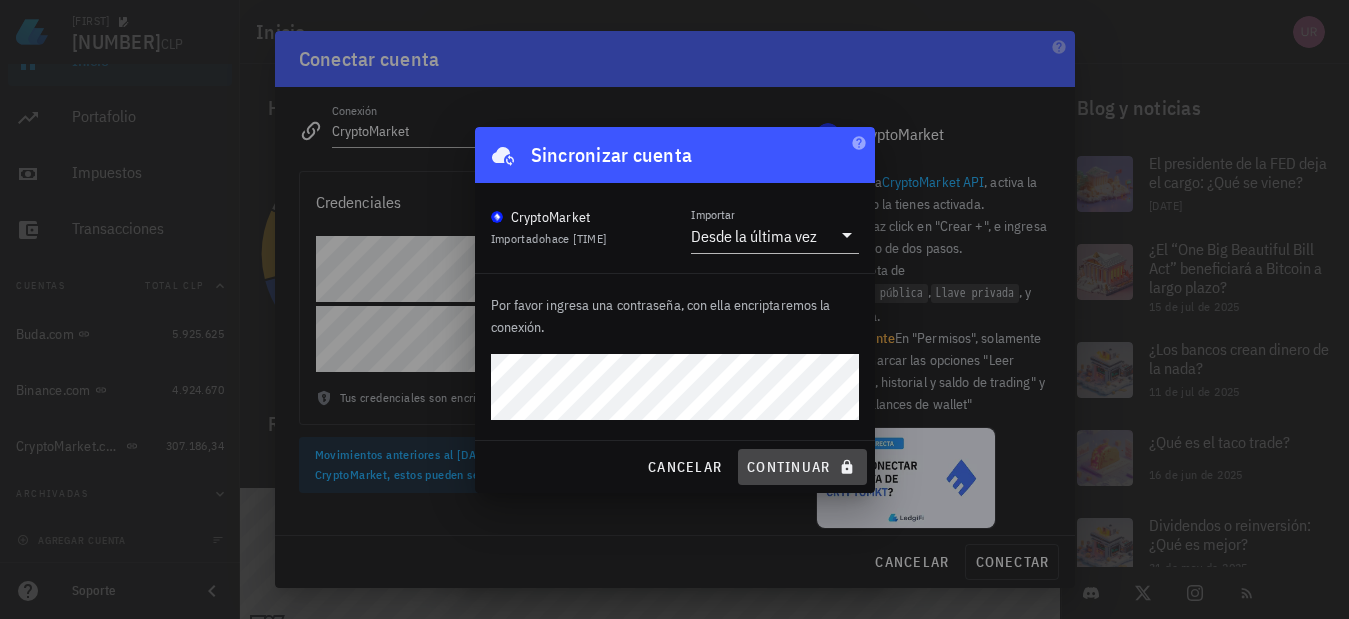 click on "continuar" at bounding box center [802, 467] 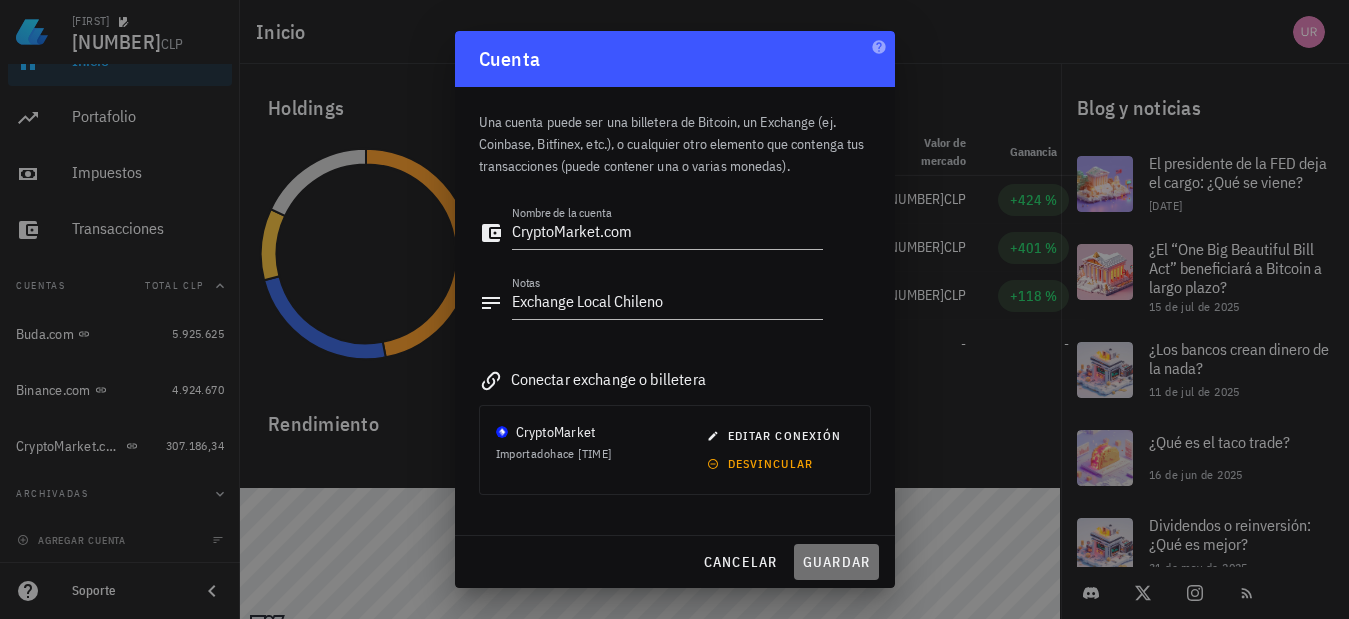 click on "guardar" at bounding box center [836, 562] 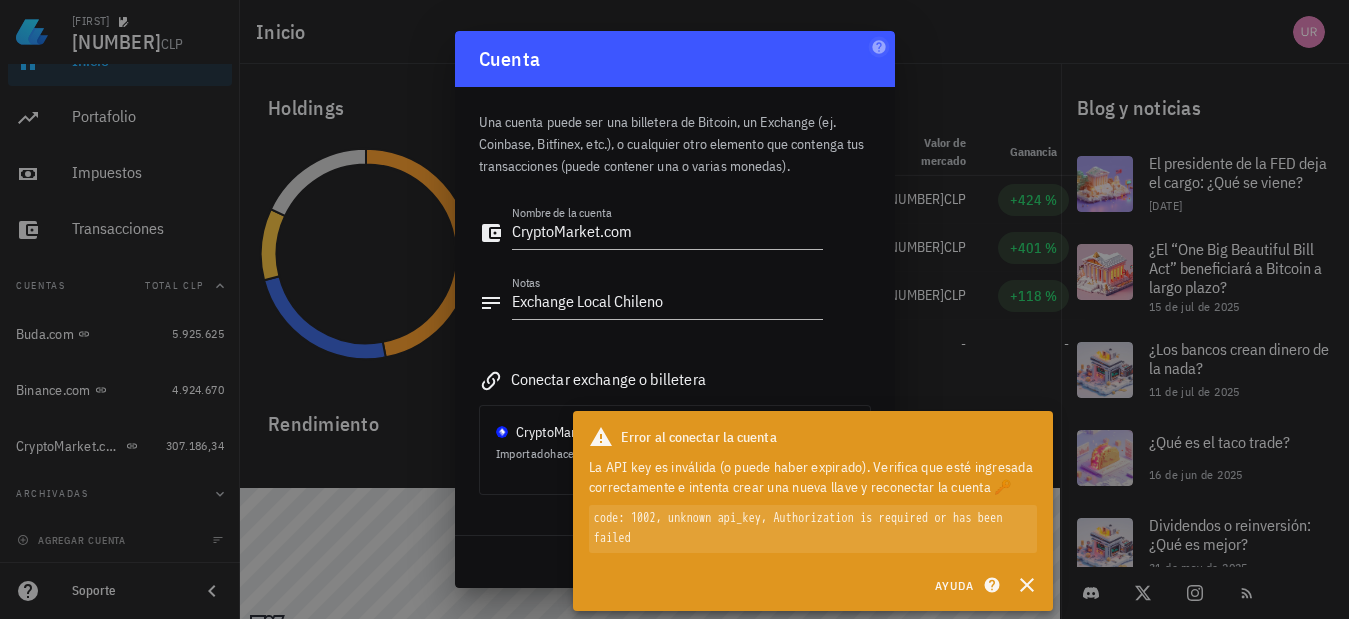 click on "Ayuda" at bounding box center [965, 585] 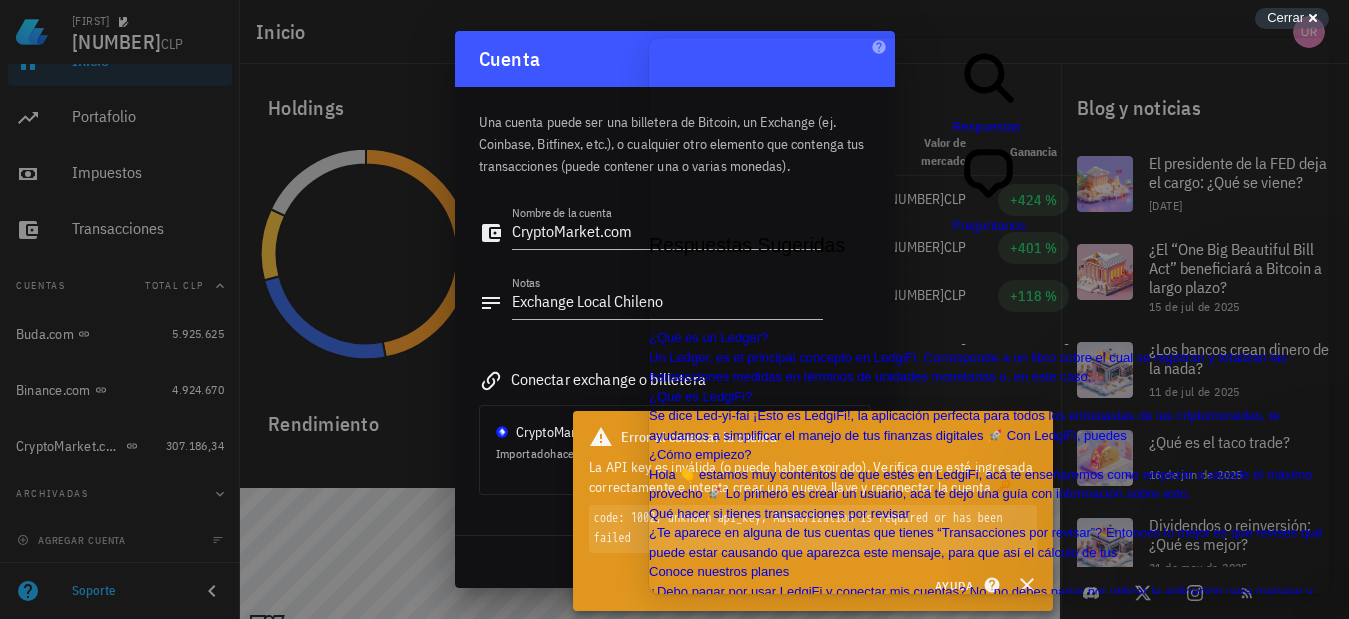 scroll, scrollTop: 417, scrollLeft: 0, axis: vertical 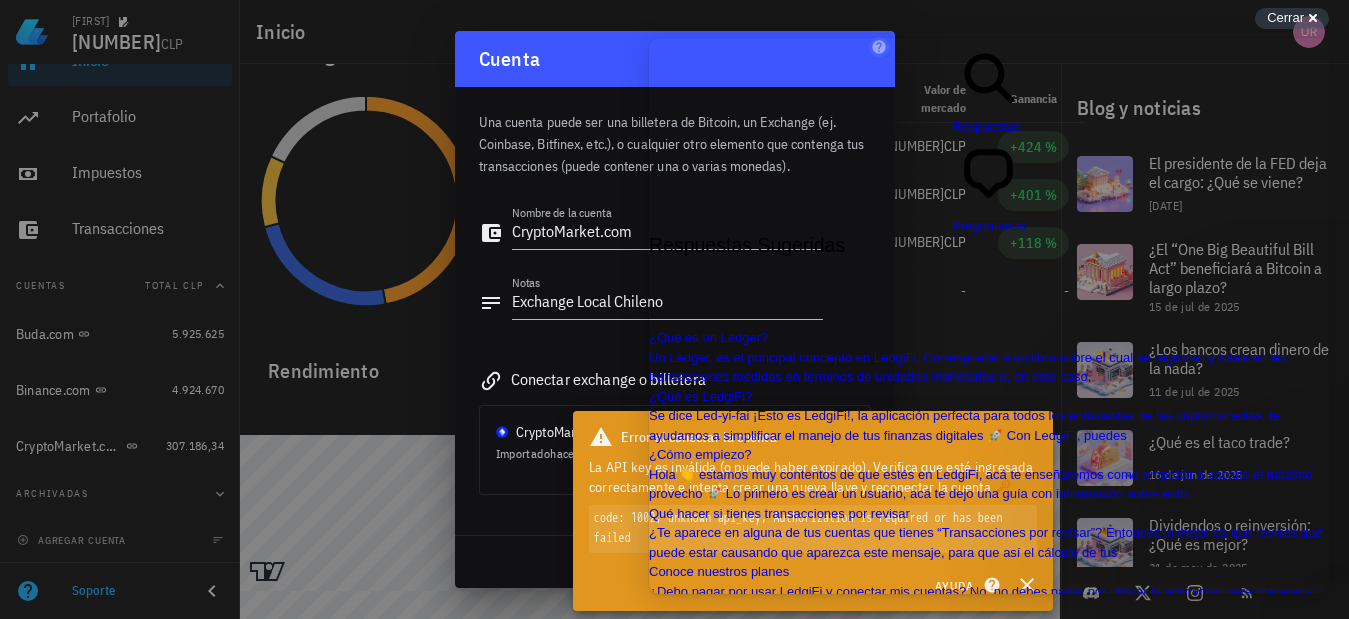 click on "Cerrar" at bounding box center (1285, 17) 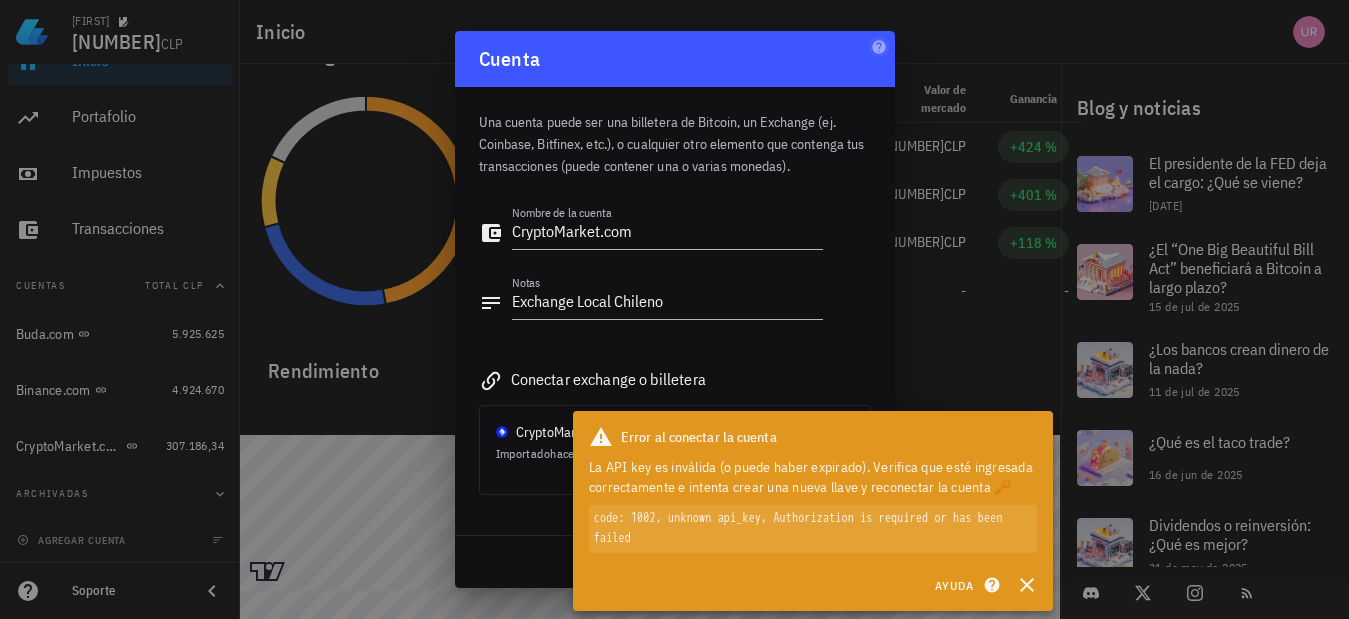 click 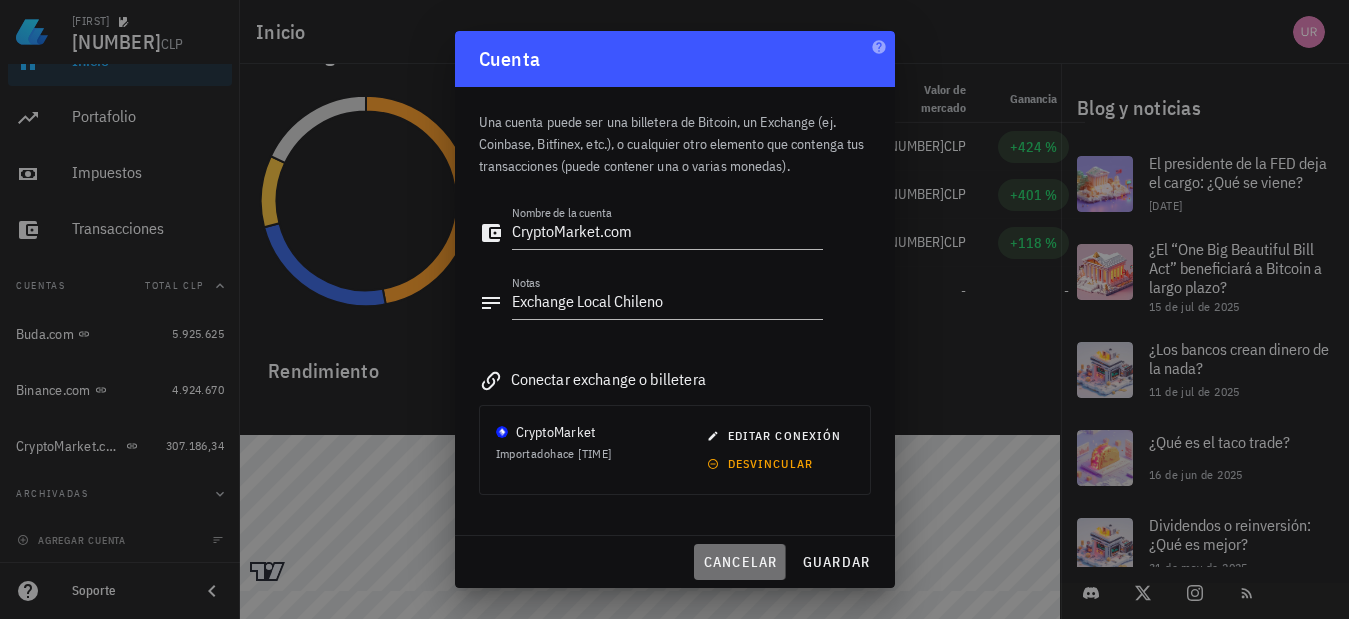 click on "cancelar" at bounding box center (739, 562) 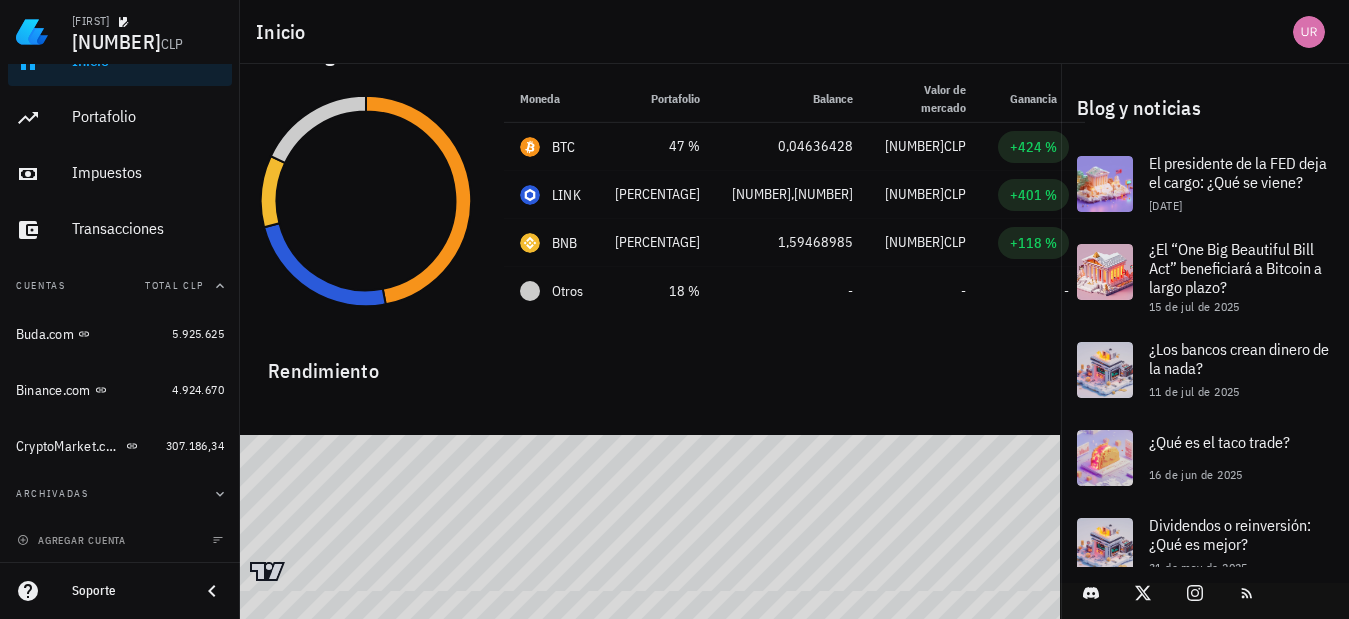 click on "Soporte" at bounding box center [128, 591] 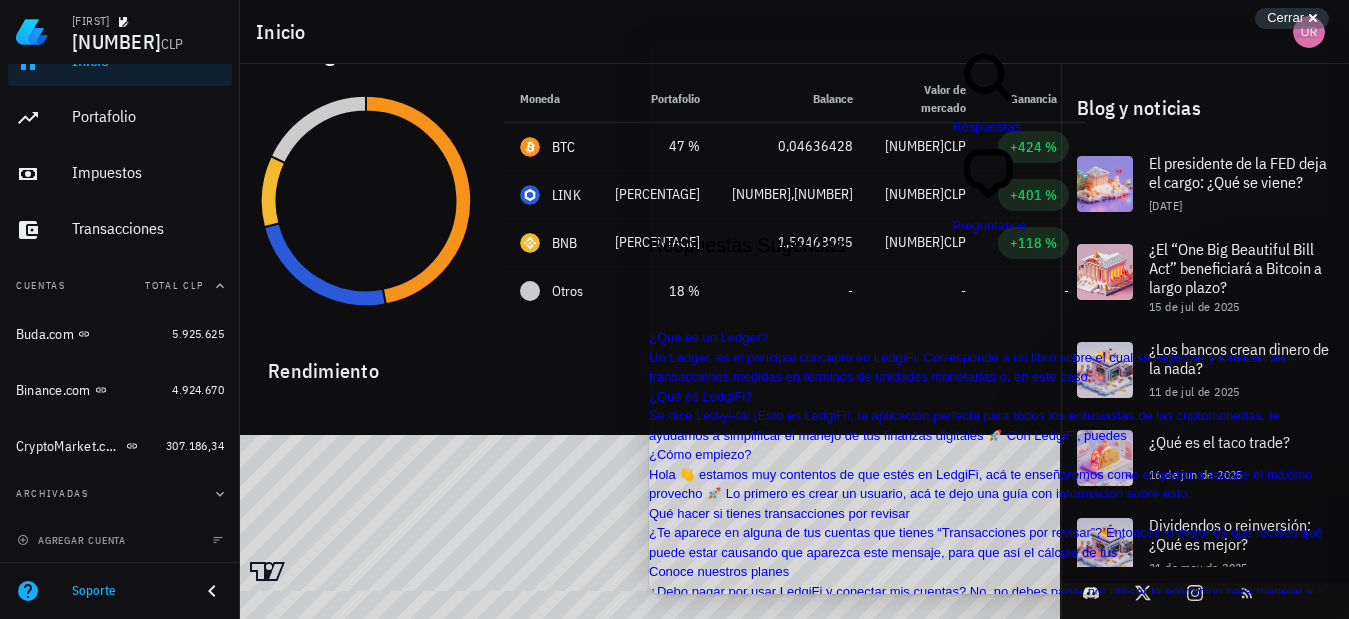 click on "Close" at bounding box center [657, 3499] 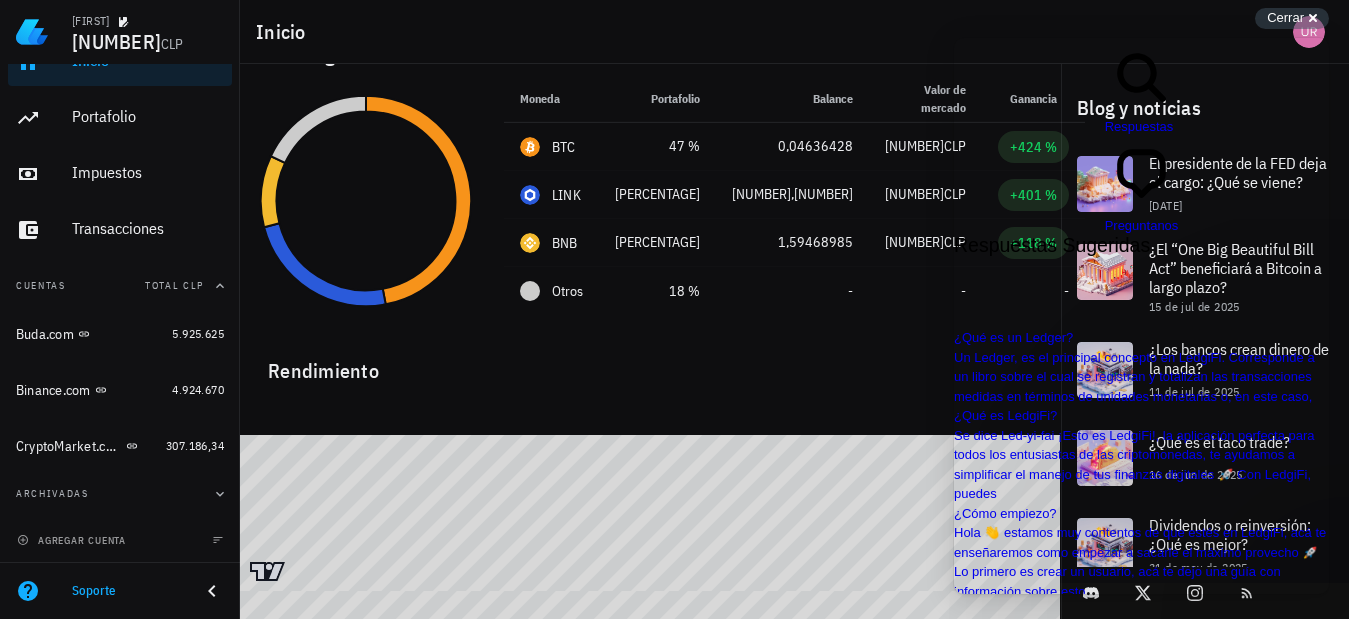 click on "Preguntanos" at bounding box center (1142, 225) 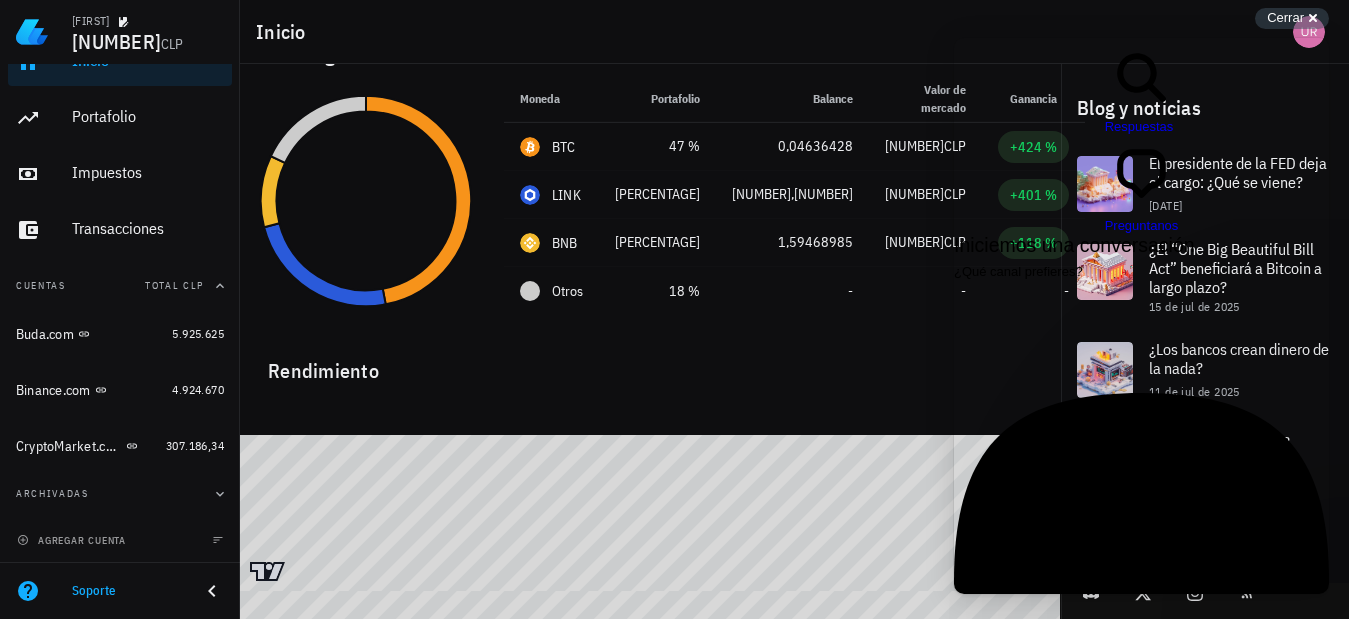 click on "Usualmente respondemos en unas horas 🕓" at bounding box center [1082, 832] 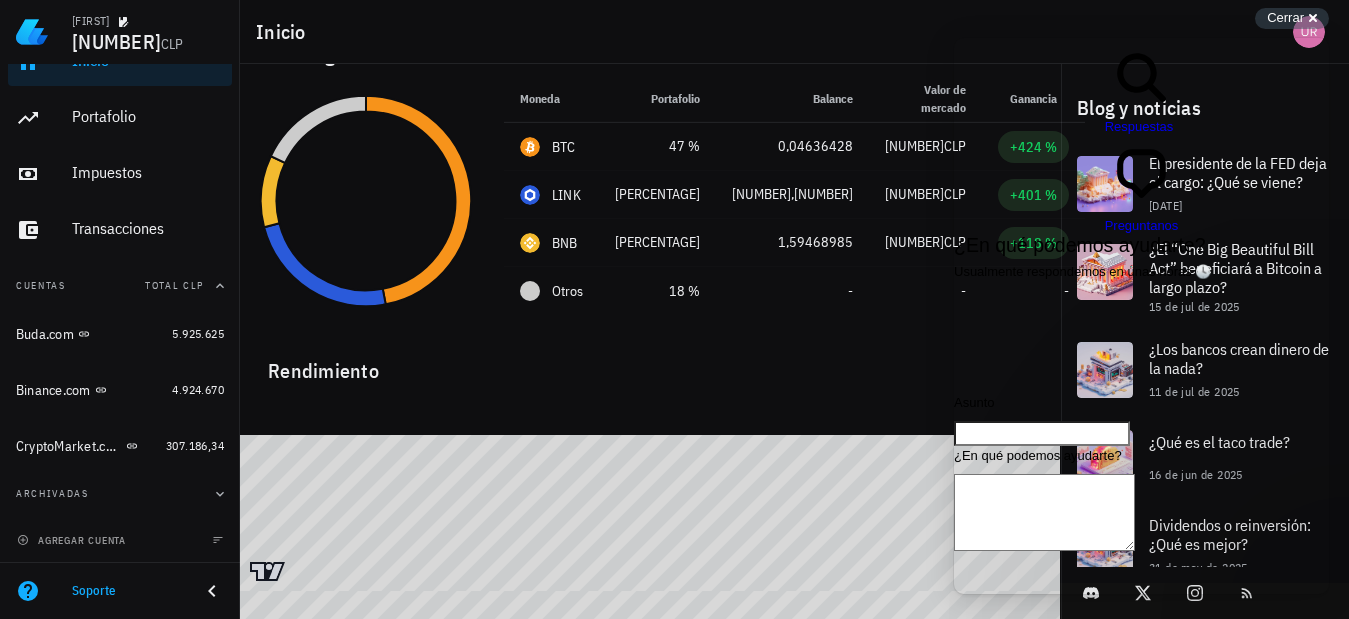 click on "Asunto" at bounding box center (1042, 434) 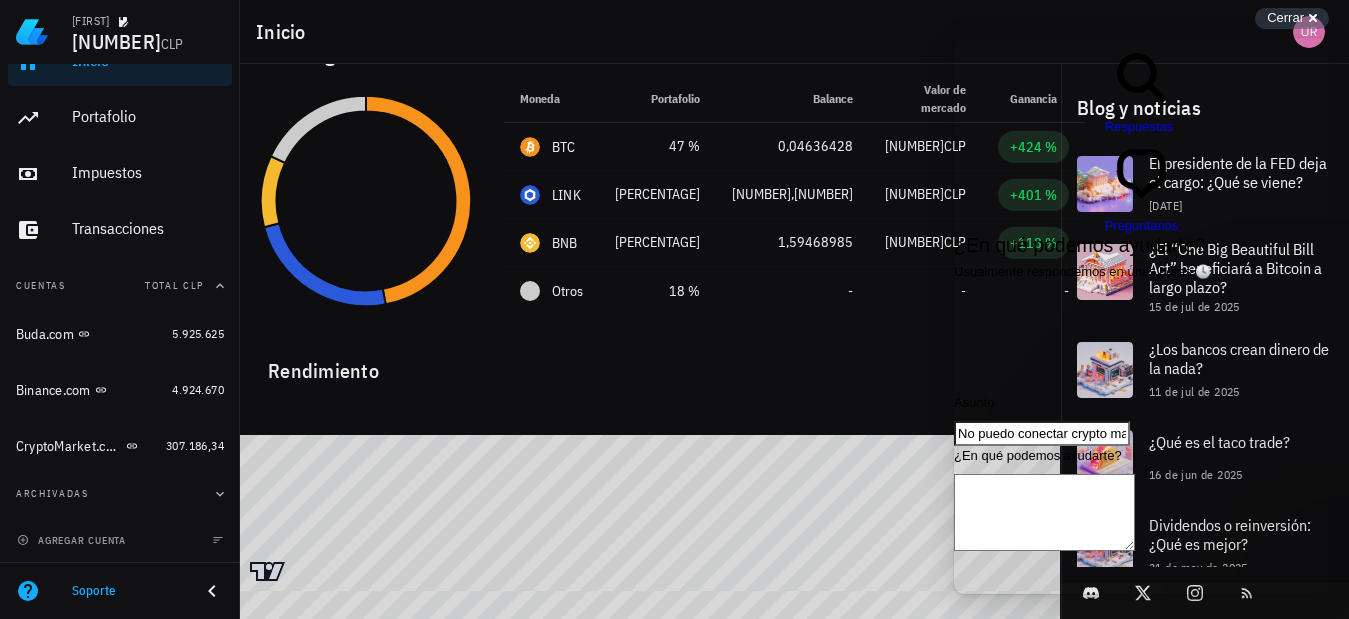 type on "No puedo conectar crypto market con ledgifi" 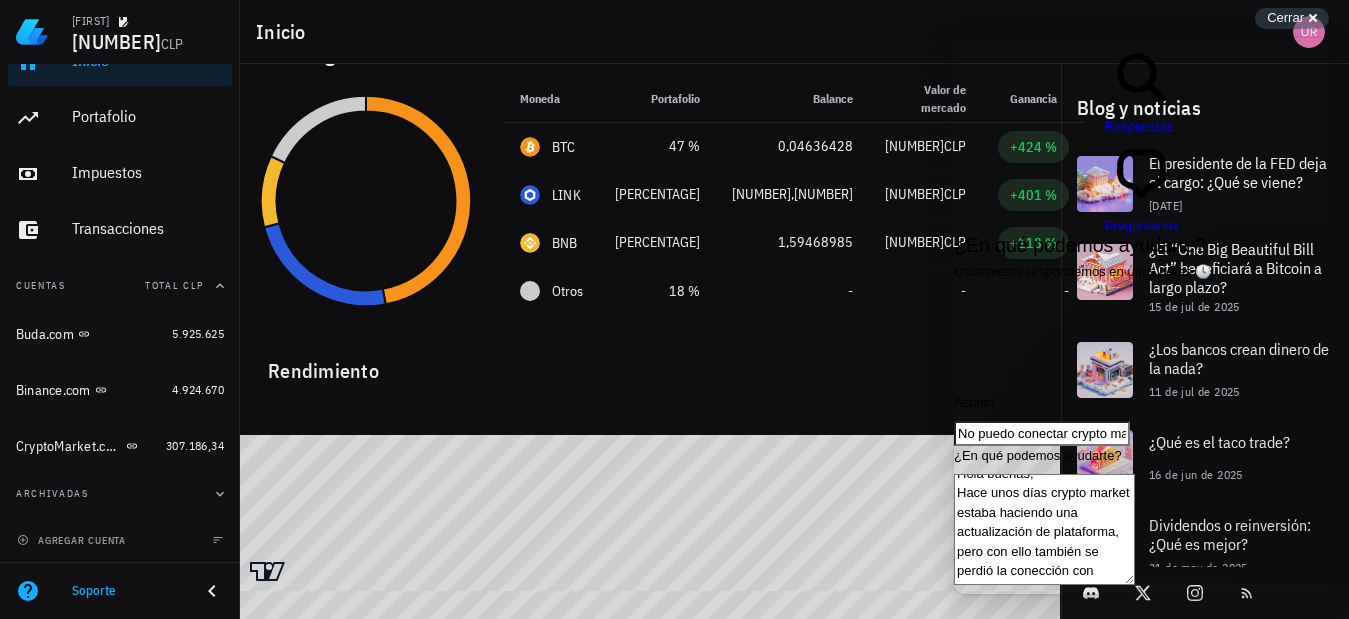 scroll, scrollTop: 19, scrollLeft: 0, axis: vertical 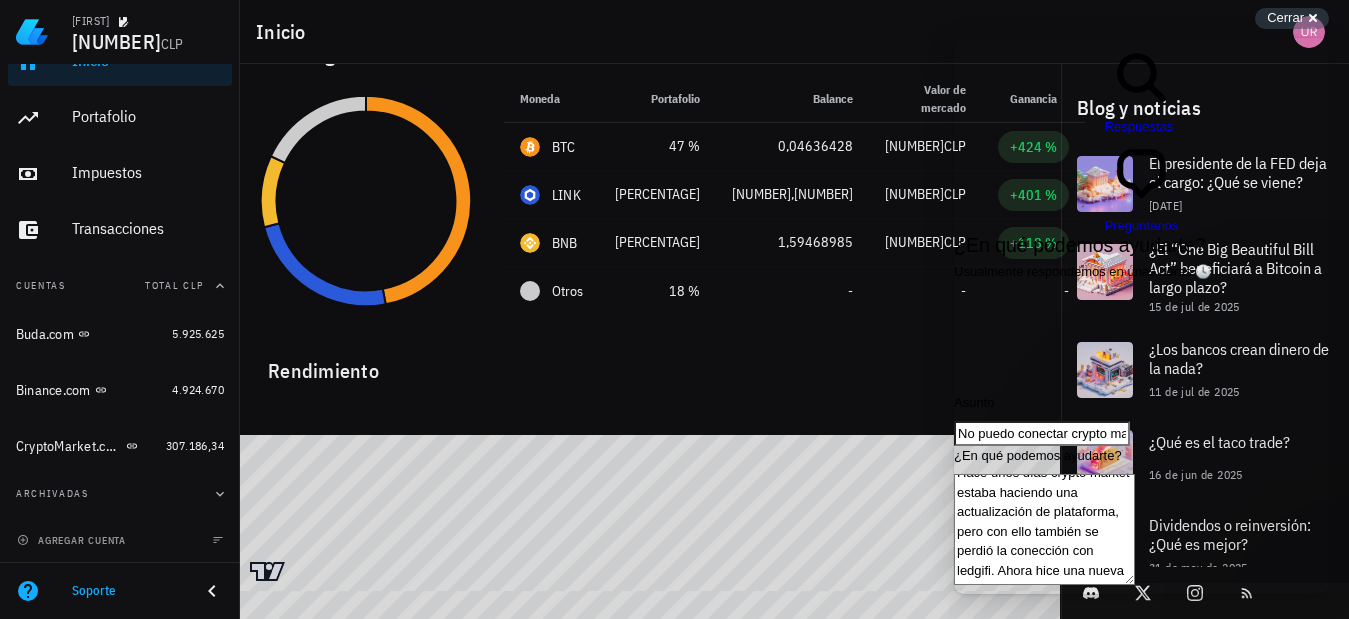 click on "Hola buenas,
Hace unos días crypto market estaba haciendo una actualización de plataforma, pero con ello también se perdió la conección con ledgifi. Ahora hice una nueva API y no conecta," at bounding box center (1044, 529) 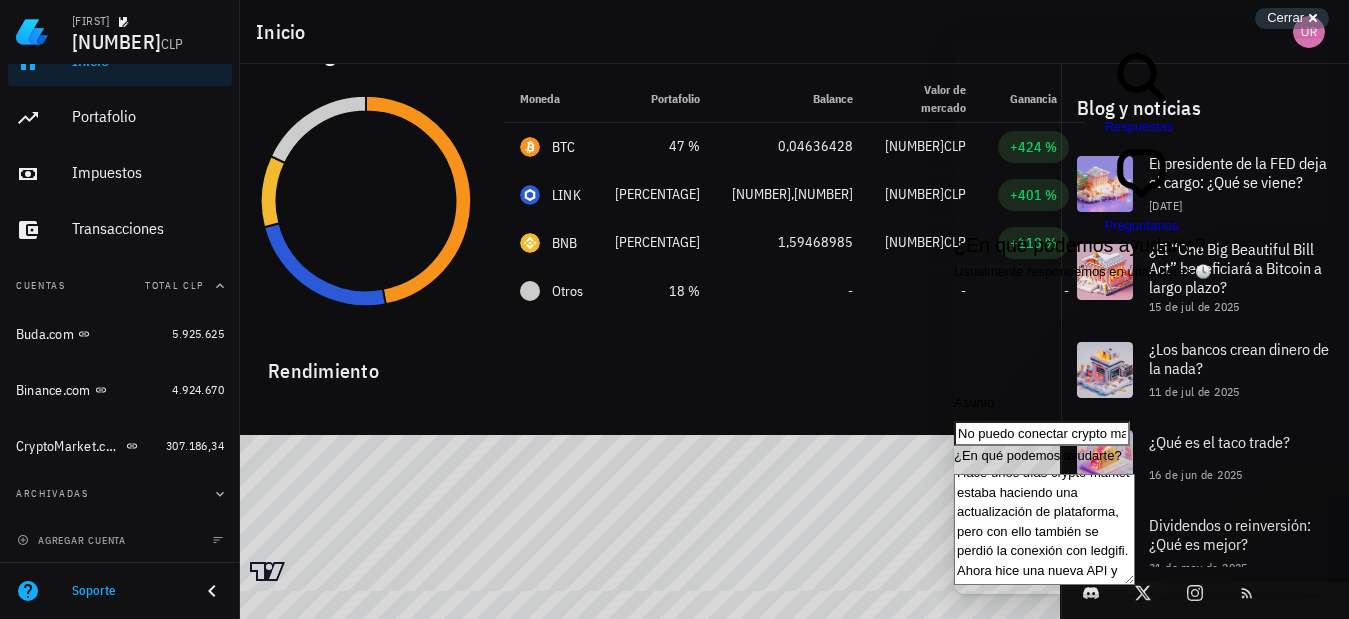 click on "Hola buenas,
Hace unos días crypto market estaba haciendo una actualización de plataforma, pero con ello también se perdió la conexión con ledgifi. Ahora hice una nueva API y no conecta," at bounding box center [1044, 529] 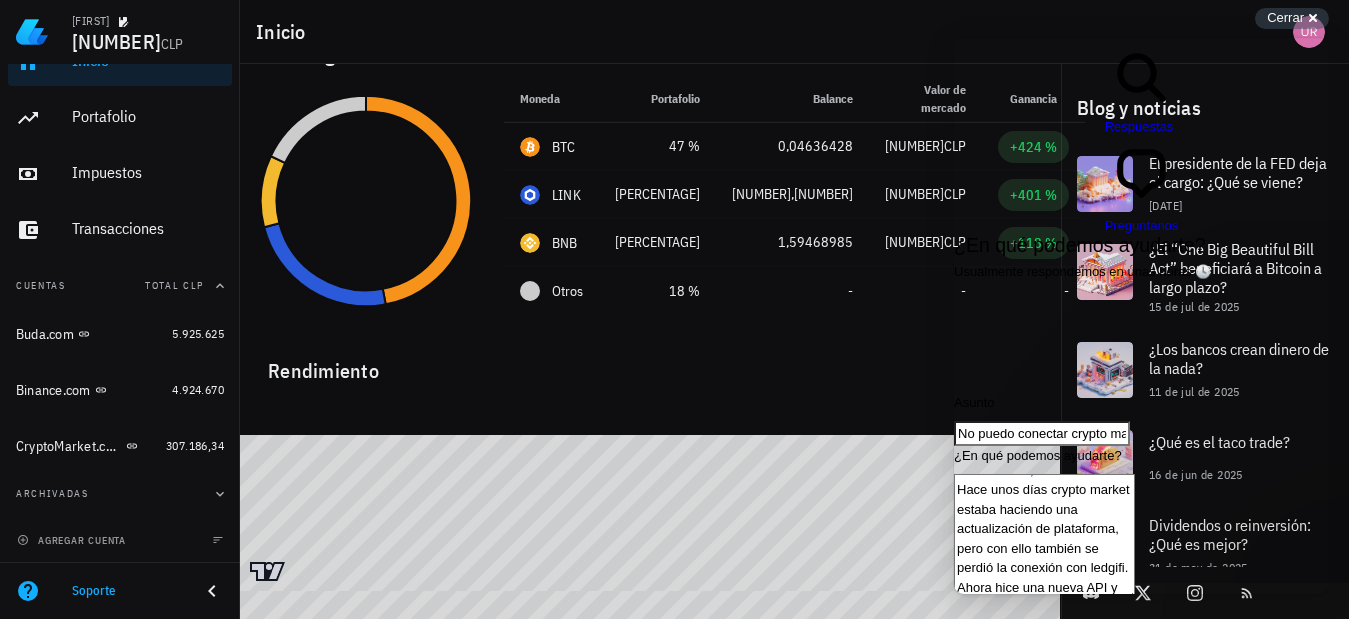 scroll, scrollTop: 22, scrollLeft: 0, axis: vertical 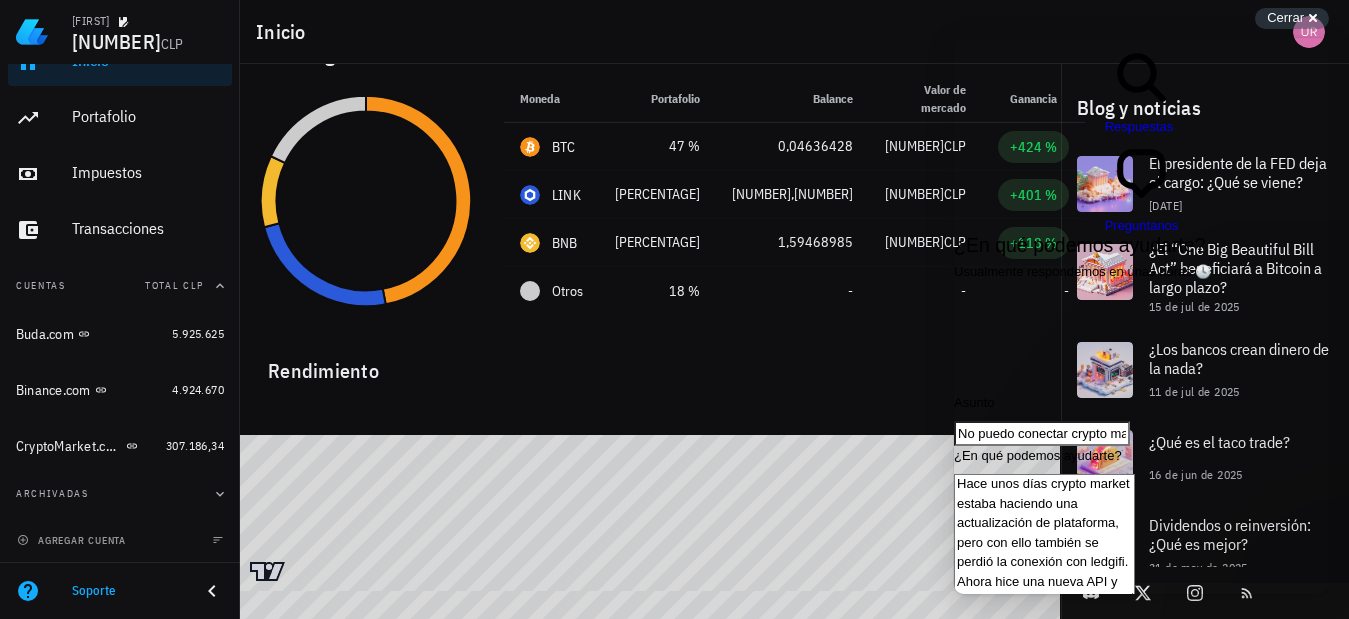 type on "Hola buenas,
Hace unos días crypto market estaba haciendo una actualización de plataforma, pero con ello también se perdió la conexión con ledgifi. Ahora hice una nueva API y no sincroniza con ledgi (adjunto imagen de error)" 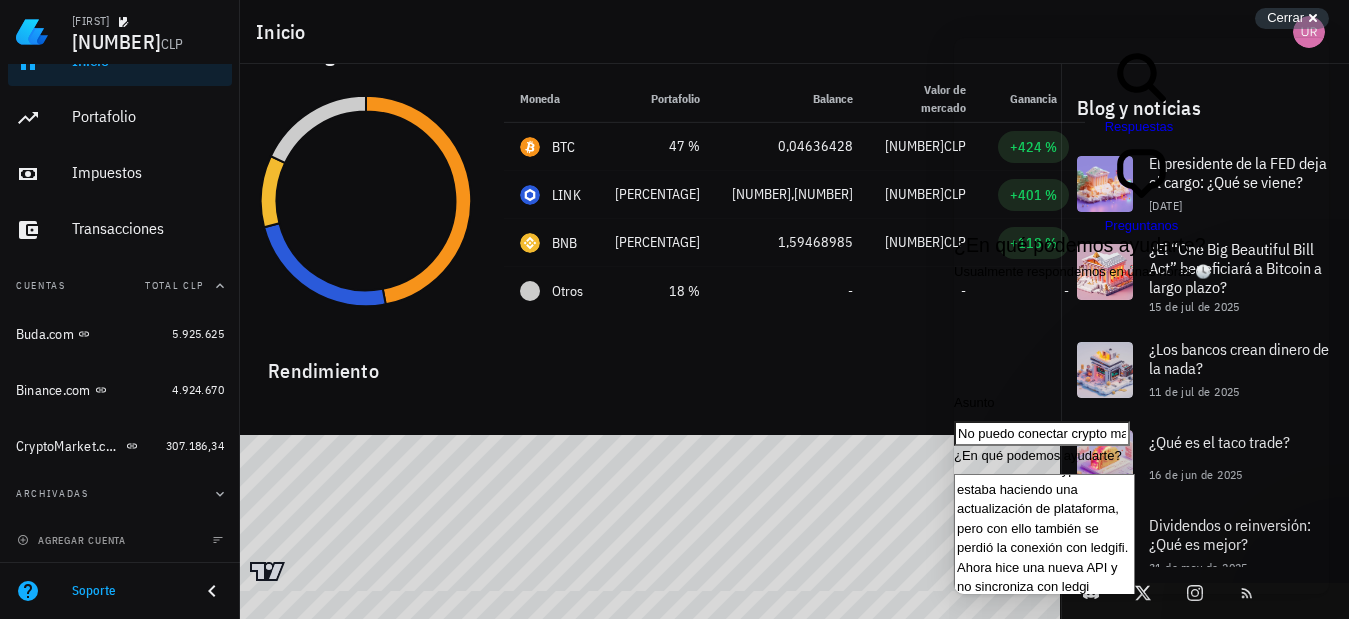 drag, startPoint x: 1205, startPoint y: 489, endPoint x: 1077, endPoint y: 484, distance: 128.09763 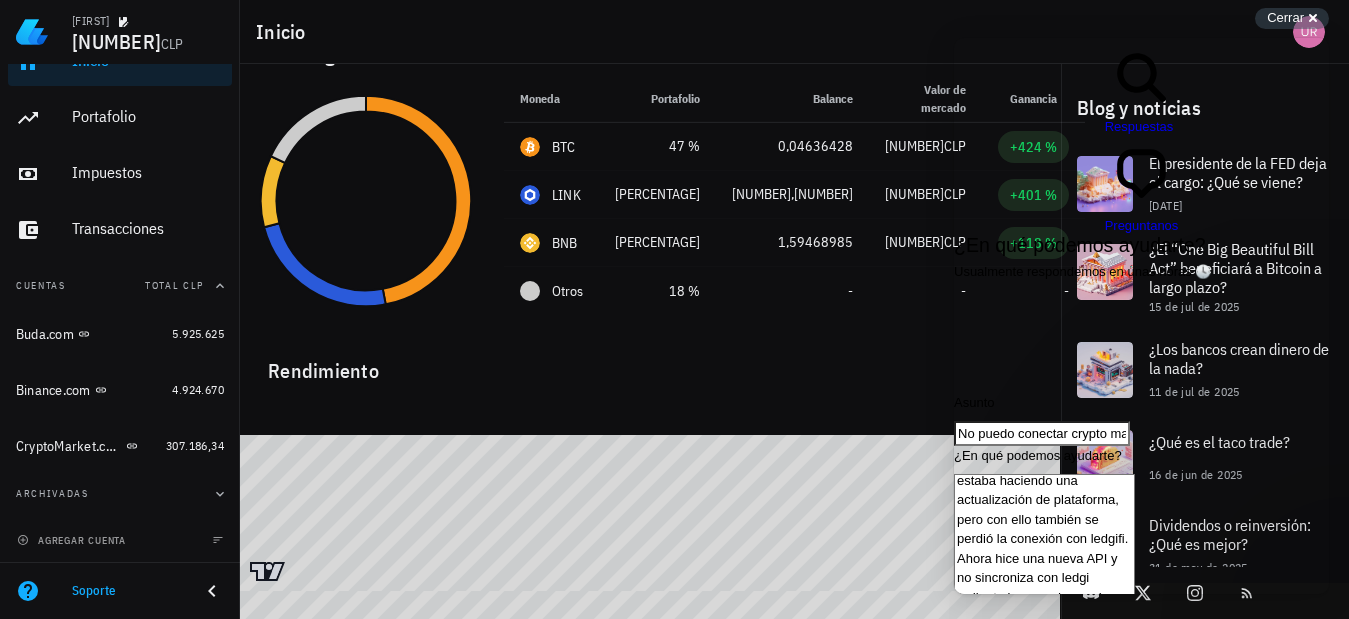 scroll, scrollTop: 42, scrollLeft: 0, axis: vertical 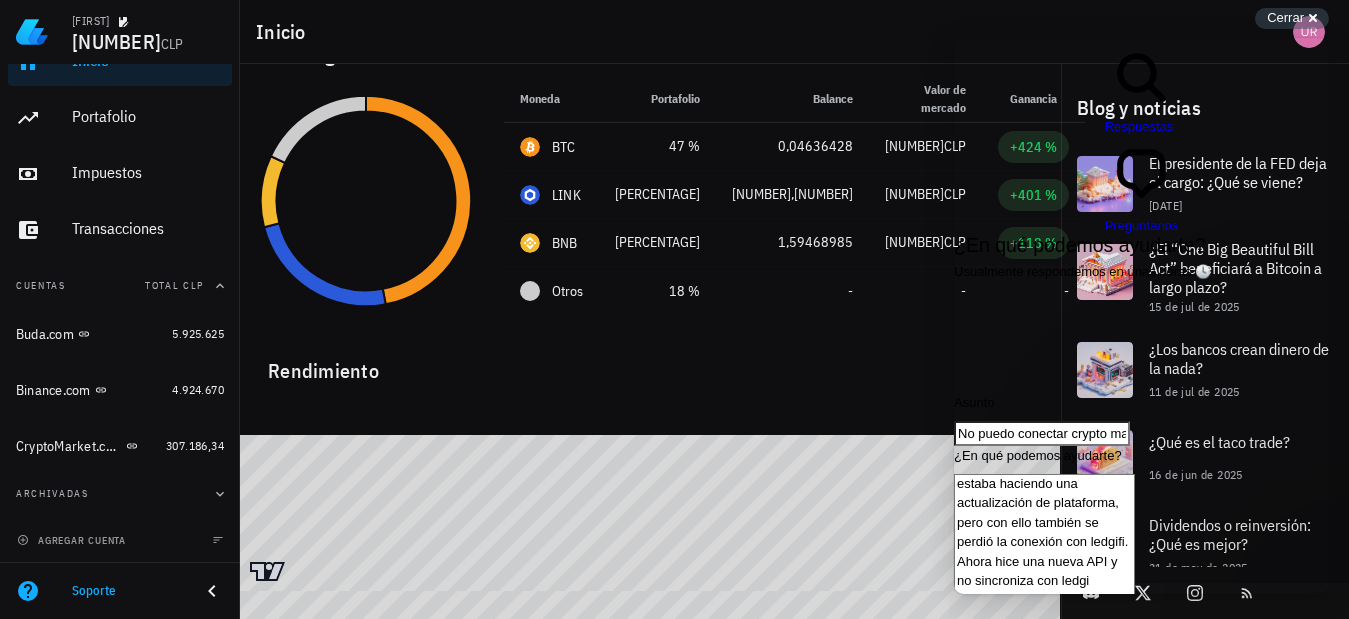 click on "Hola buenas,
Hace unos días crypto market estaba haciendo una actualización de plataforma, pero con ello también se perdió la conexión con ledgifi. Ahora hice una nueva API y no sincroniza con ledgi (adjunto imagen de error)
Por otro lado, los permisos que tiene marcado es sólo Lectura"" at bounding box center (1044, 555) 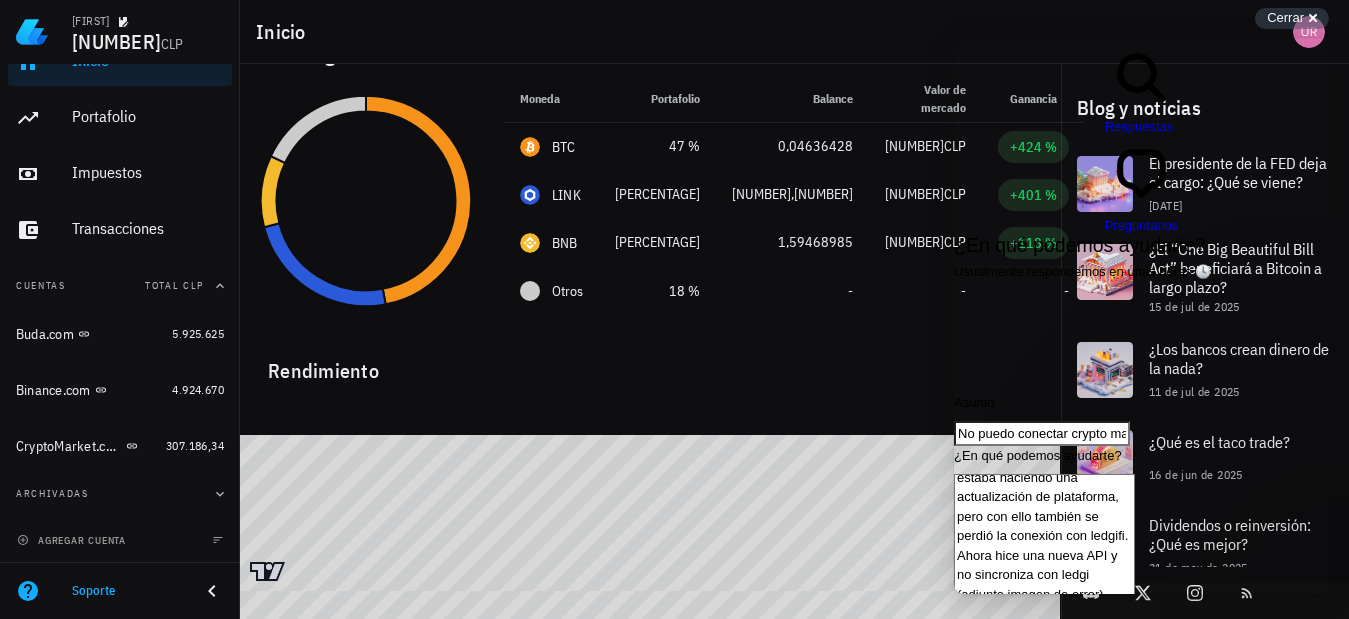 scroll, scrollTop: 45, scrollLeft: 0, axis: vertical 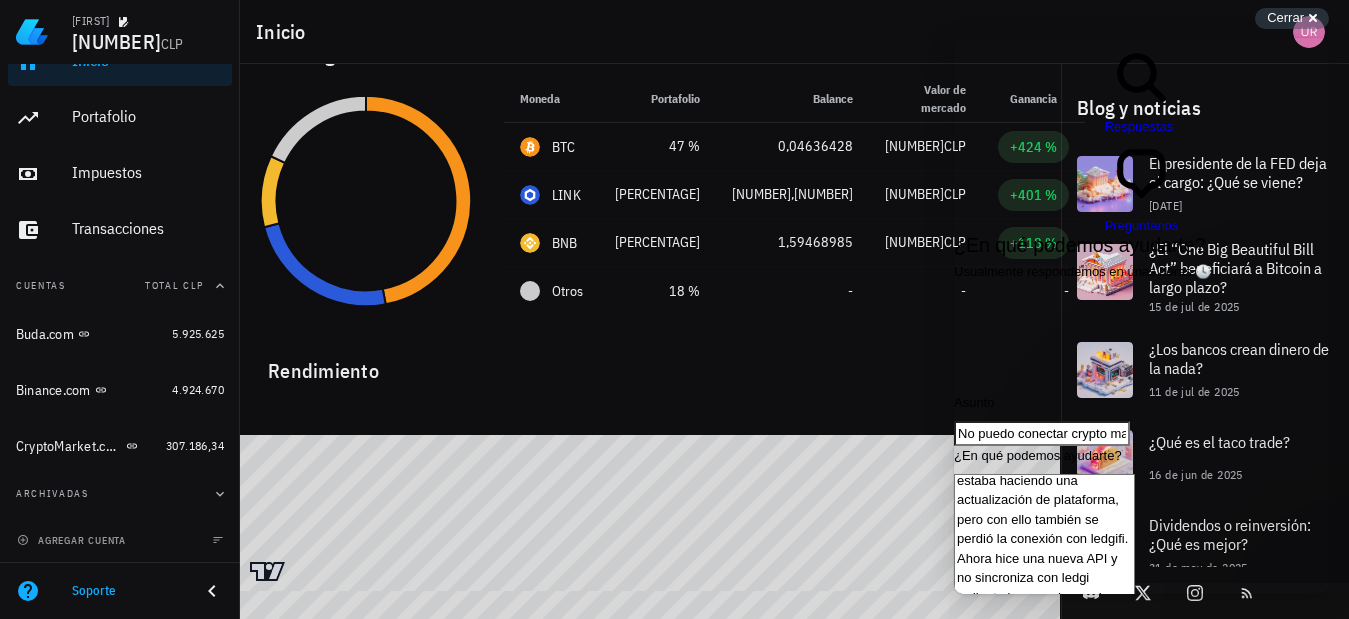 paste on "Trading, Retiros, Depósitos, Solo lectura" 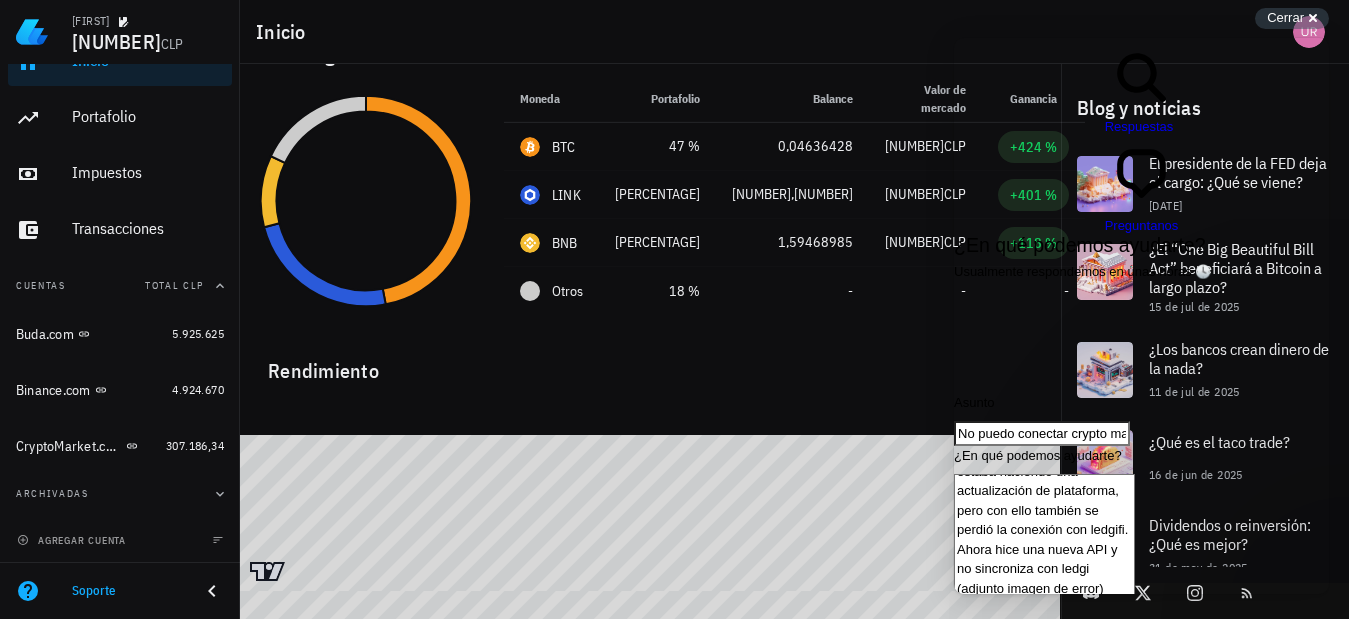 scroll, scrollTop: 70, scrollLeft: 0, axis: vertical 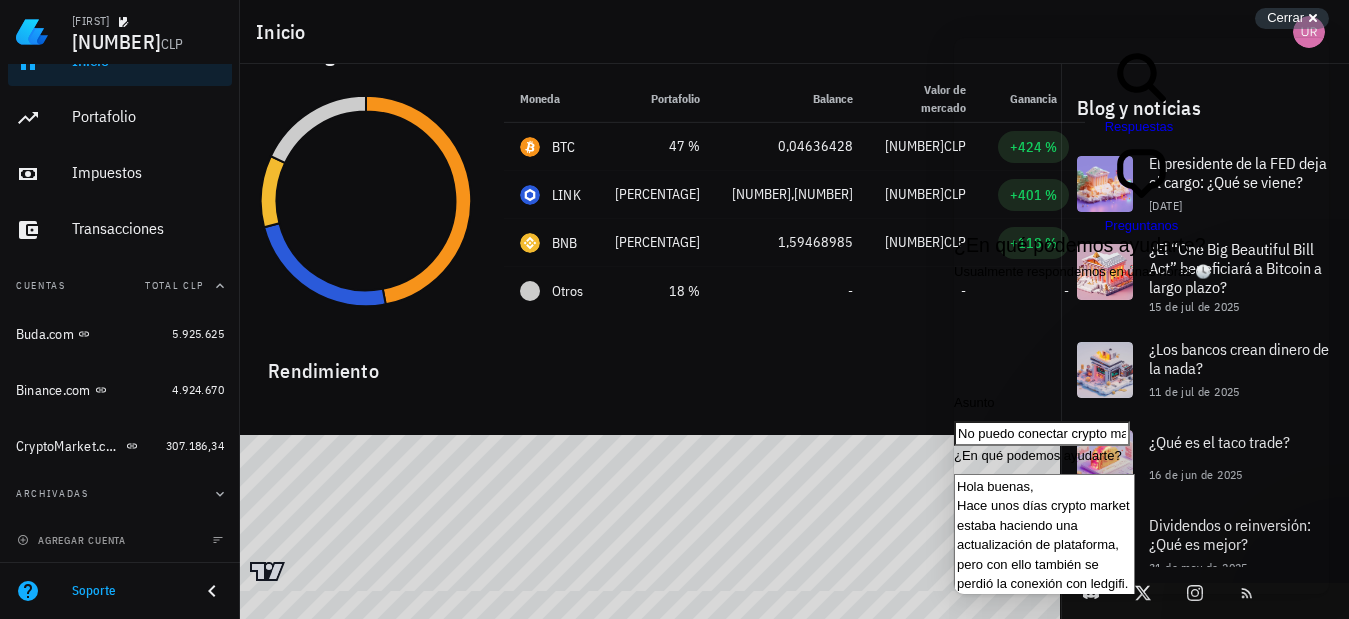 click on "Hola buenas,
Hace unos días crypto market estaba haciendo una actualización de plataforma, pero con ello también se perdió la conexión con ledgifi. Ahora hice una nueva API y no sincroniza con ledgi (adjunto imagen de error)
Por otro lado, los permisos que tiene marcado es sólo "Lectura", pero las opciones que tiene disponible son: Trading, Retiros, Depósitos, Solo lectura. Según su tutorial tenia marcado balance y billetera, pero eso ya no existe en criptomarket." at bounding box center (1044, 574) 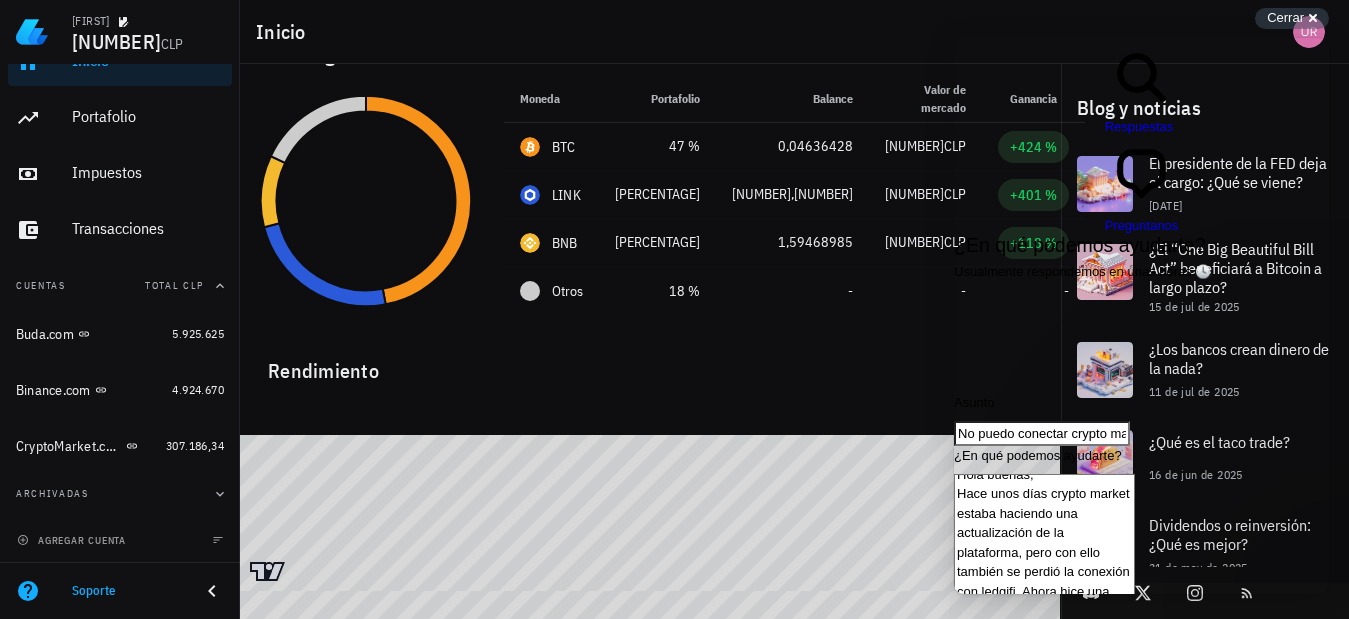 scroll, scrollTop: 24, scrollLeft: 0, axis: vertical 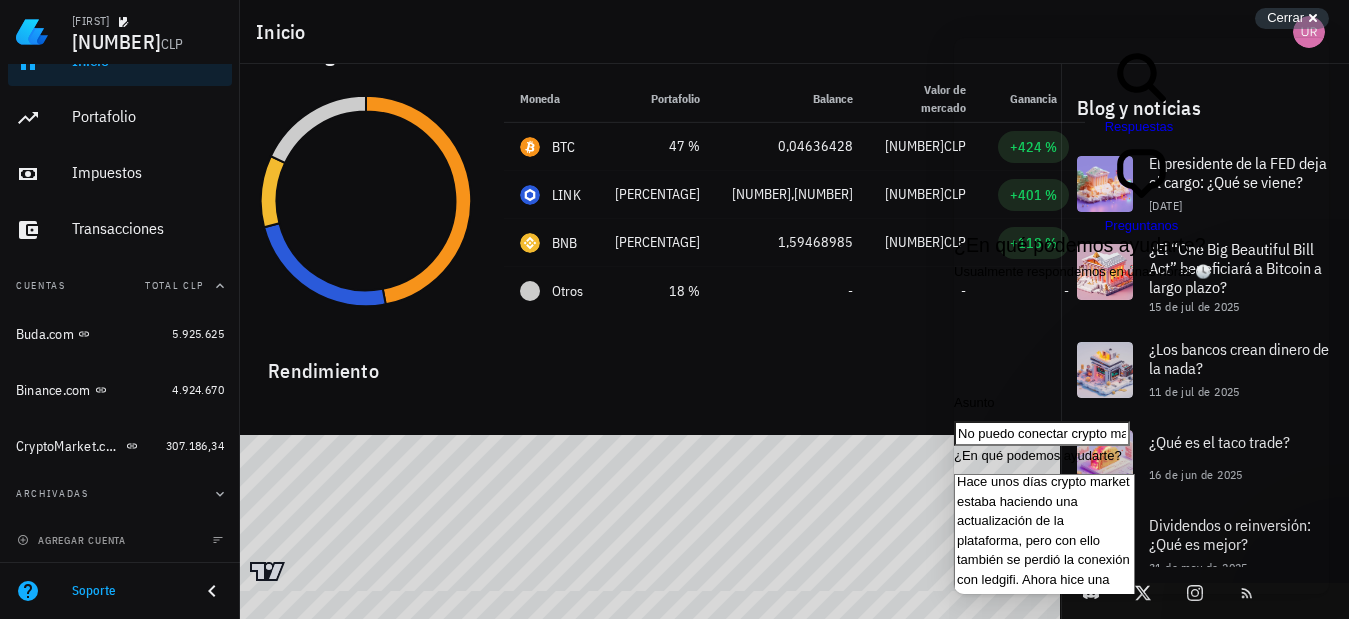 click on "Hola buenas,
Hace unos días crypto market estaba haciendo una actualización de la plataforma, pero con ello también se perdió la conexión con ledgifi. Ahora hice una nueva API y no sincroniza con ledgi (adjunto imagen de error)
Por otro lado, los permisos que tiene marcado es sólo "Lectura", pero las opciones que tiene disponible son: Trading, Retiros, Depósitos, Solo lectura. Según su tutorial tenia marcado balance y billetera, pero eso ya no existe en criptomarket." at bounding box center (1044, 574) 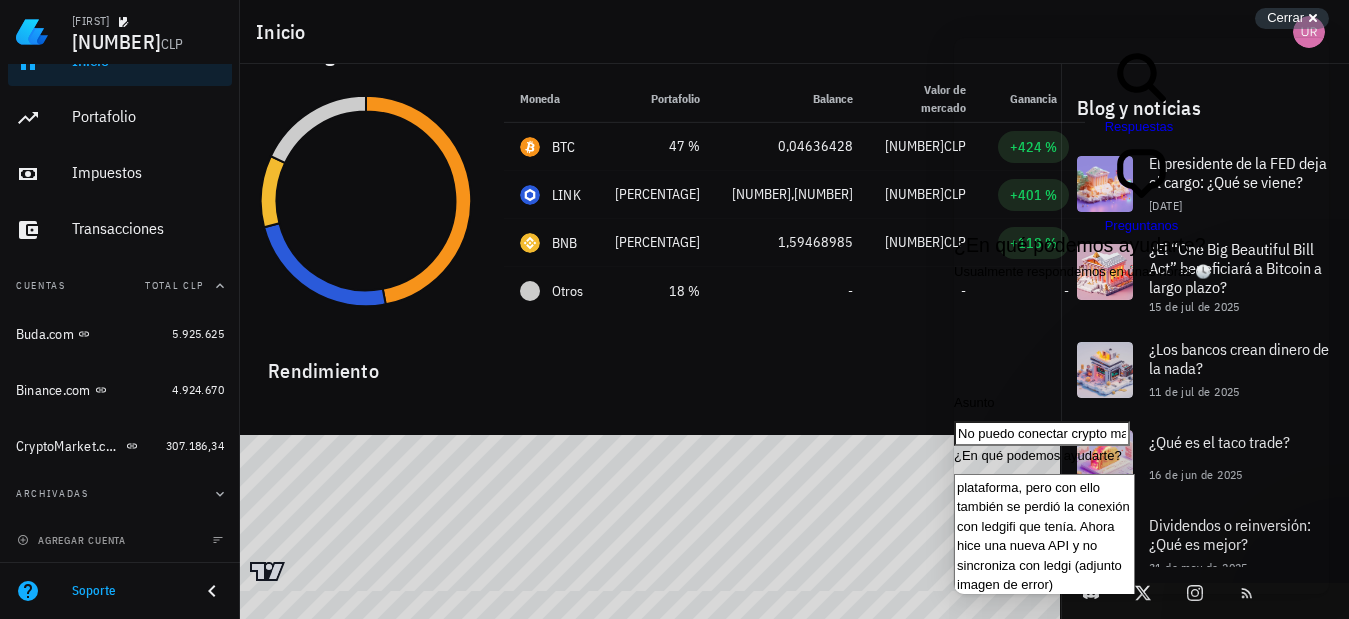 scroll, scrollTop: 84, scrollLeft: 0, axis: vertical 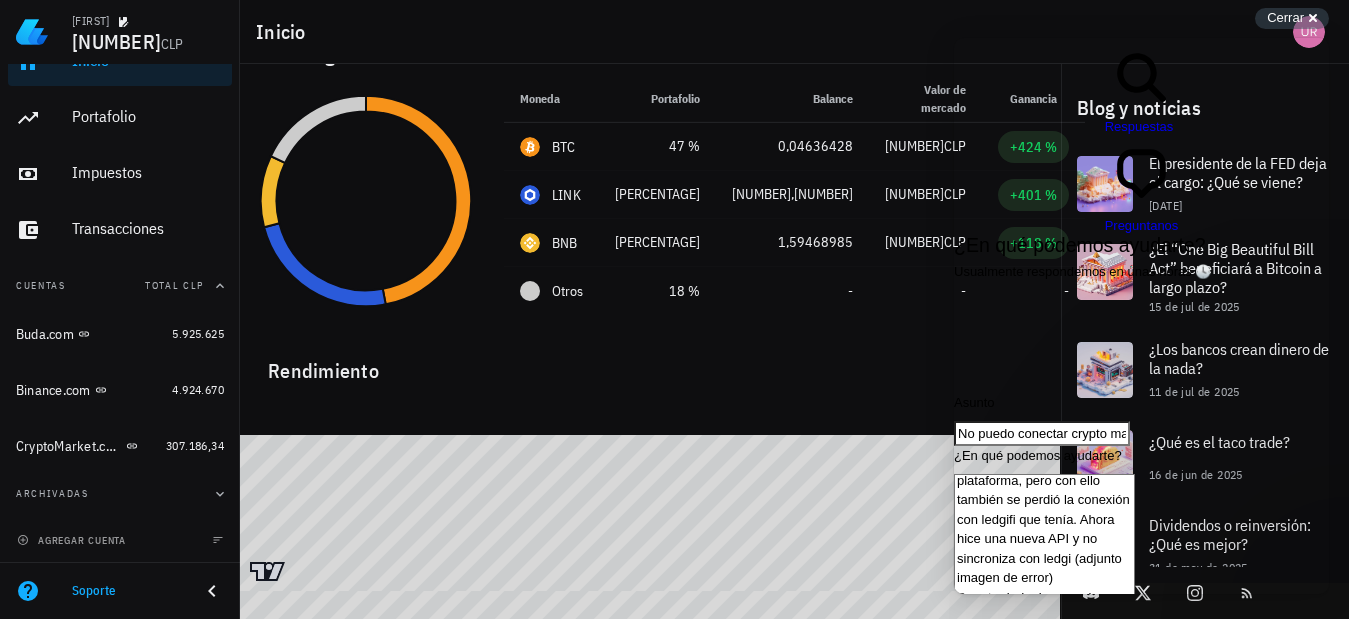 click on "Hola buenas,
Hace unos días crypto market estaba haciendo una actualización de la plataforma, pero con ello también se perdió la conexión con ledgifi que tenía. Ahora hice una nueva API y no sincroniza con ledgi (adjunto imagen de error)
Por otro lado, los permisos que tiene marcado es sólo "Lectura", pero las opciones que tiene disponible son: Trading, Retiros, Depósitos, Solo lectura. Según su tutorial tenia marcado balance y billetera, pero eso ya no existe en criptomarket." at bounding box center [1044, 574] 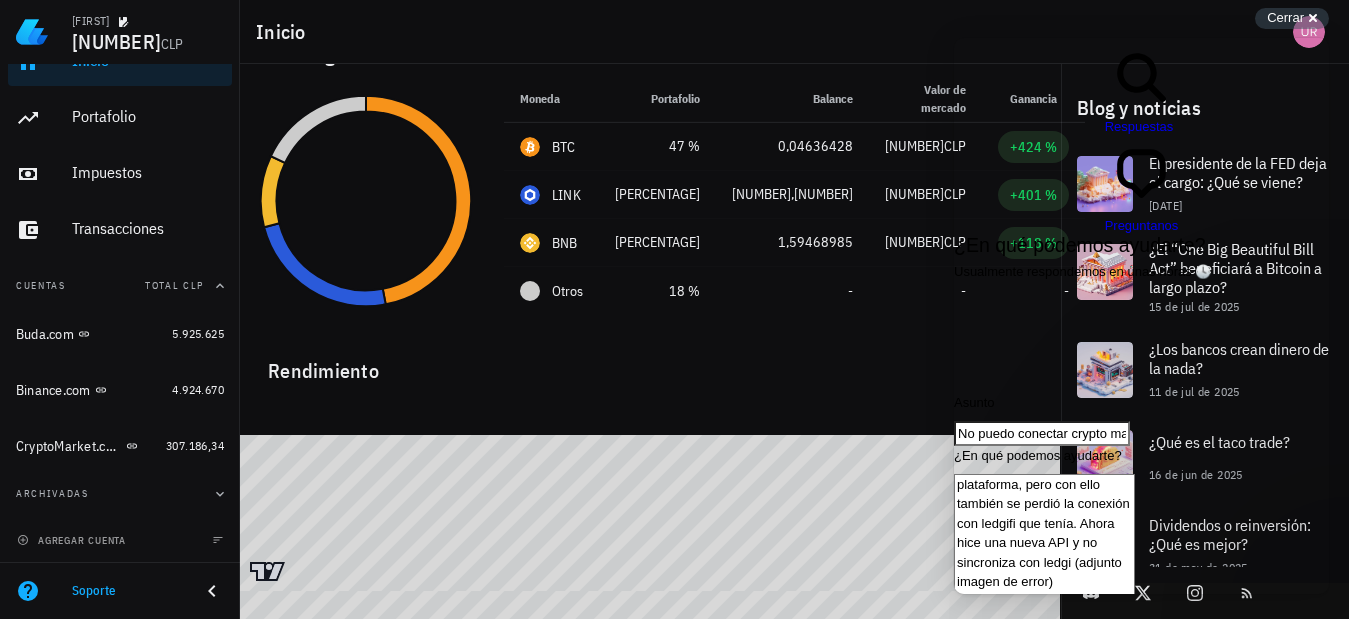 scroll, scrollTop: 104, scrollLeft: 0, axis: vertical 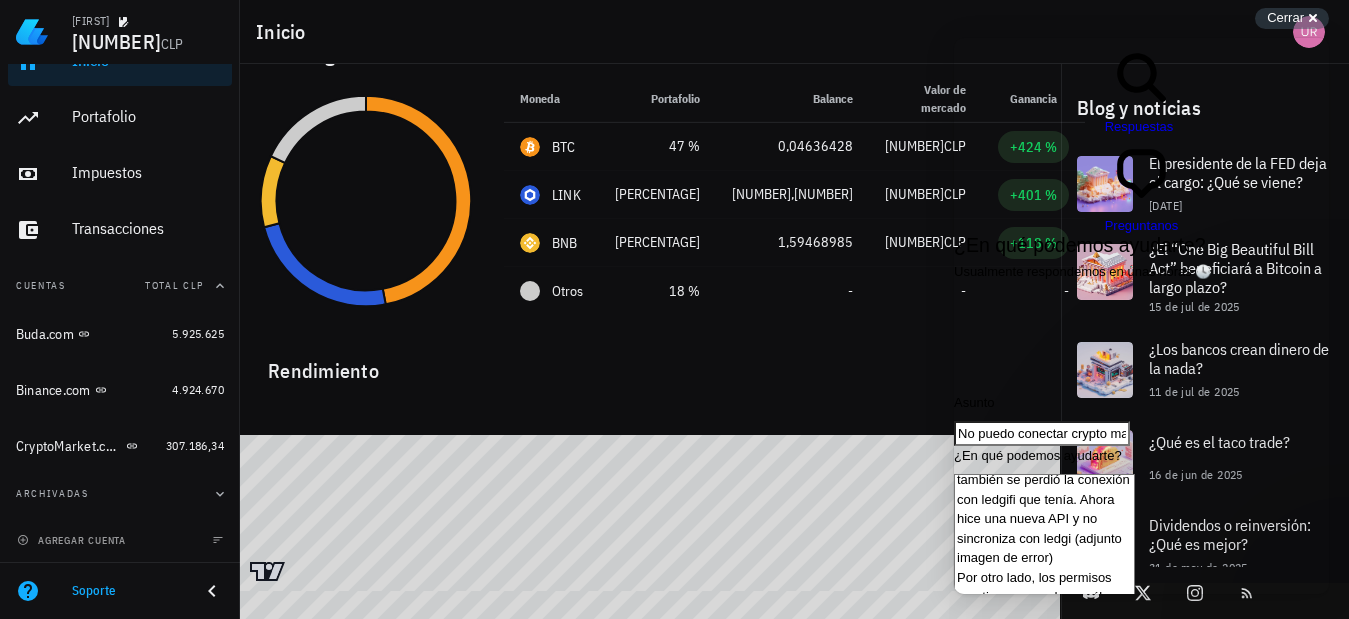 click on "Hola buenas,
Hace unos días crypto market estaba haciendo una actualización de la plataforma, pero con ello también se perdió la conexión con ledgifi que tenía. Ahora hice una nueva API y no sincroniza con ledgi (adjunto imagen de error)
Por otro lado, los permisos que tiene marcado es sólo "Lectura", pero las opciones que tiene disponible son: Trading, Retiros, Depósitos, Solo lectura. Según su tutorial tenia marcado balance, historial y billetera, pero eso ya no existe en criptomarket." at bounding box center (1044, 574) 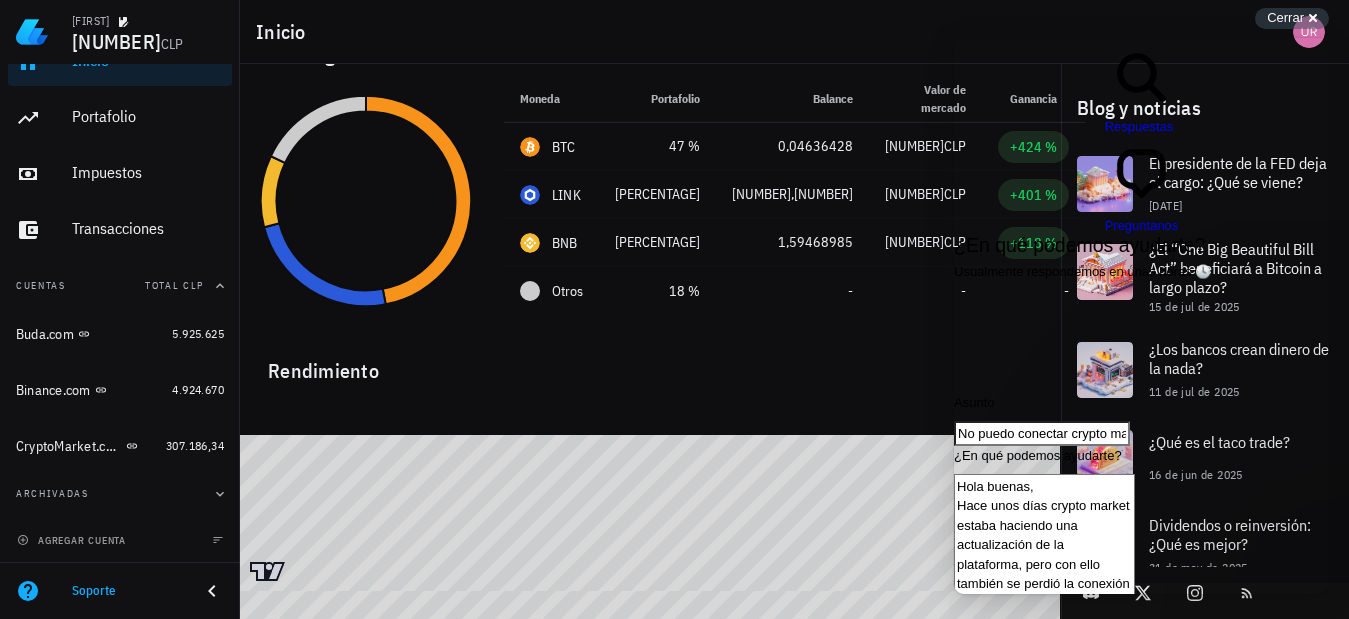 scroll, scrollTop: 0, scrollLeft: 0, axis: both 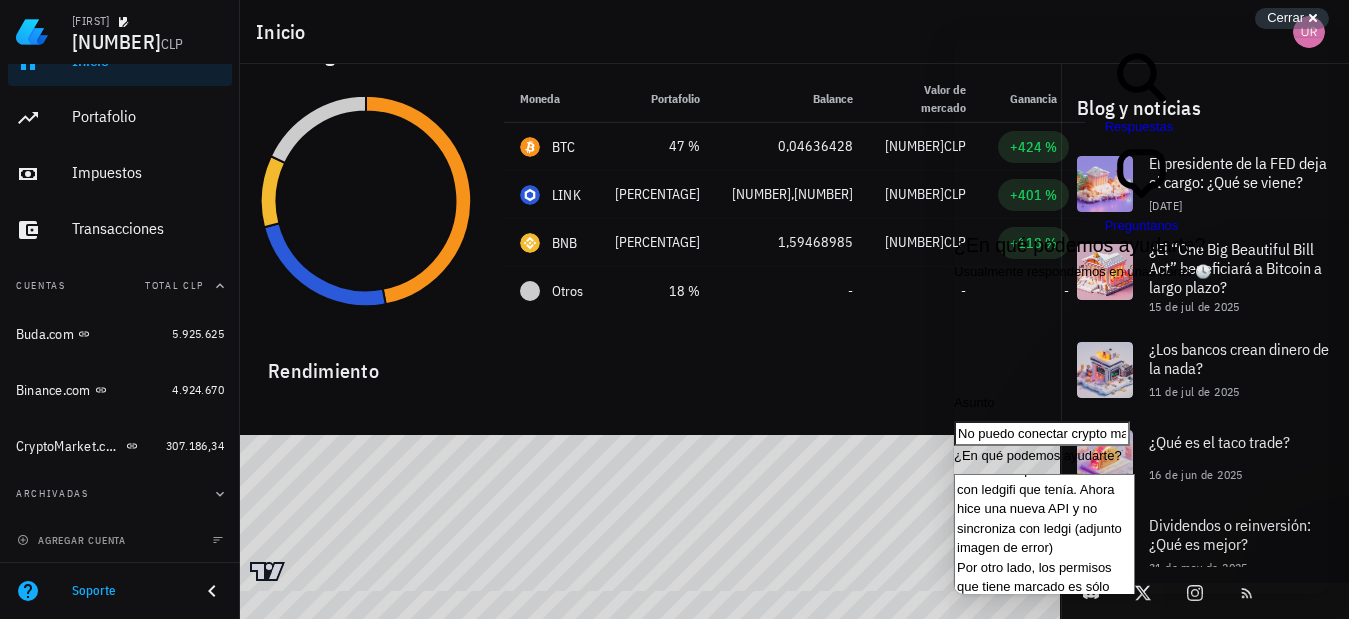 drag, startPoint x: 1170, startPoint y: 550, endPoint x: 1078, endPoint y: 531, distance: 93.941475 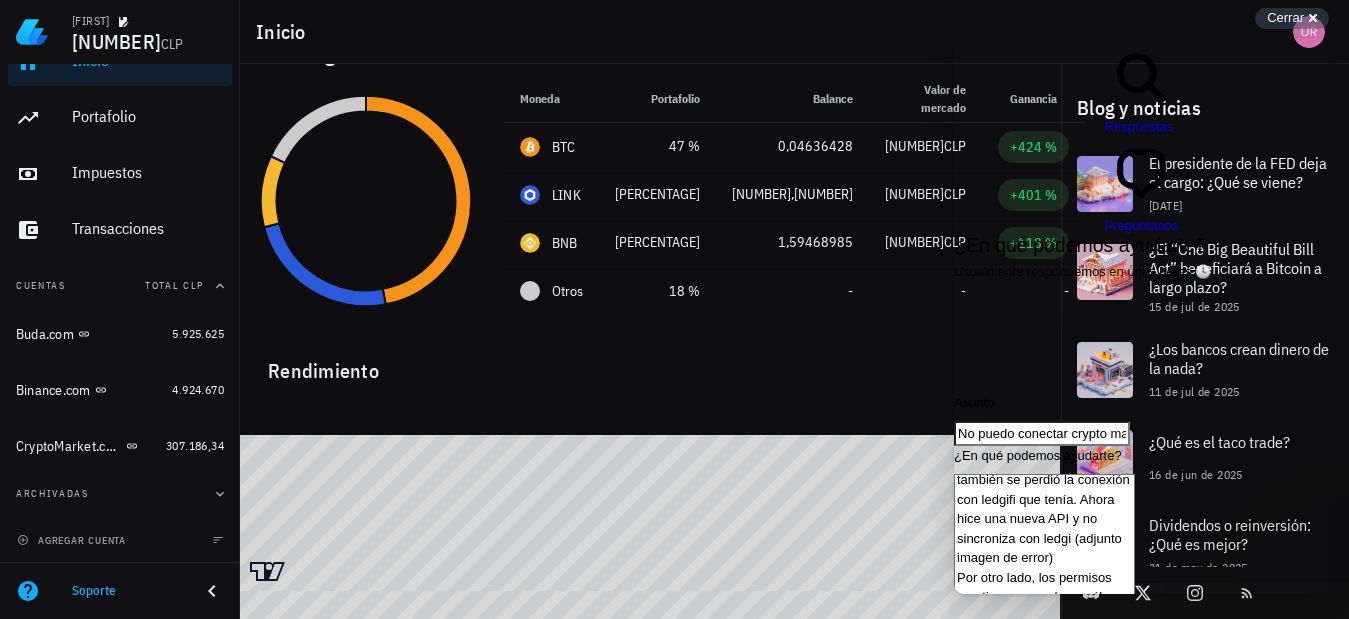 scroll, scrollTop: 150, scrollLeft: 0, axis: vertical 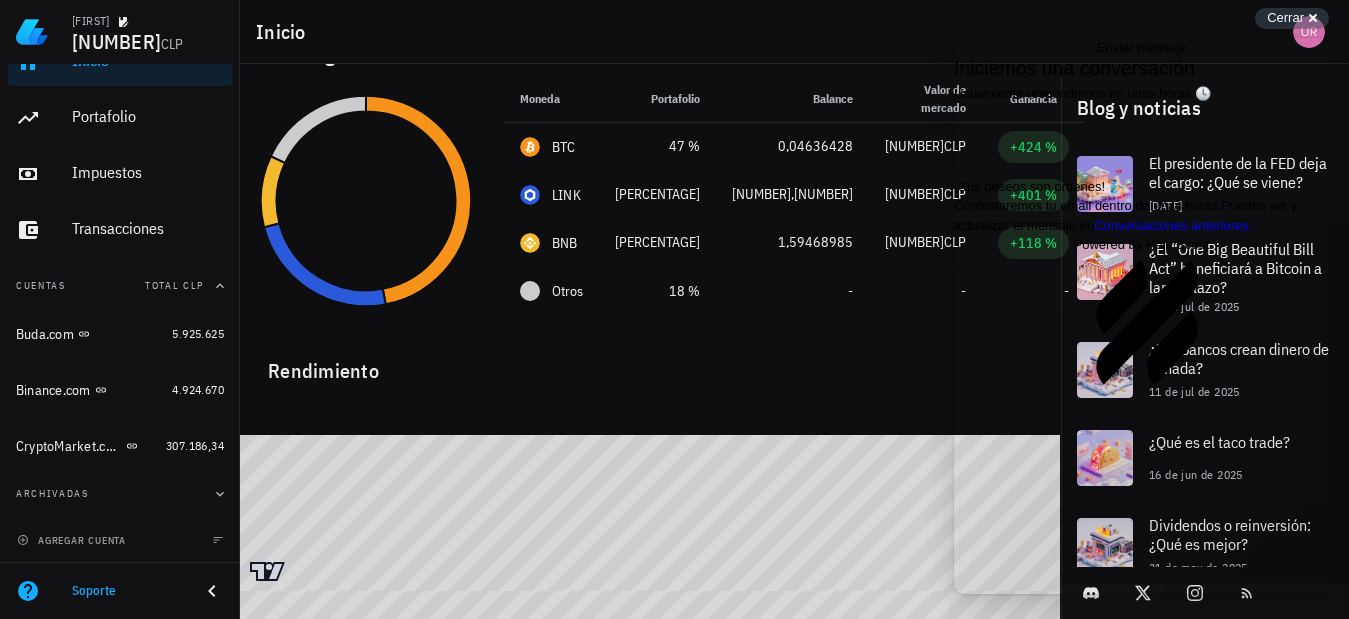click on "Cerrar" at bounding box center [1285, 17] 